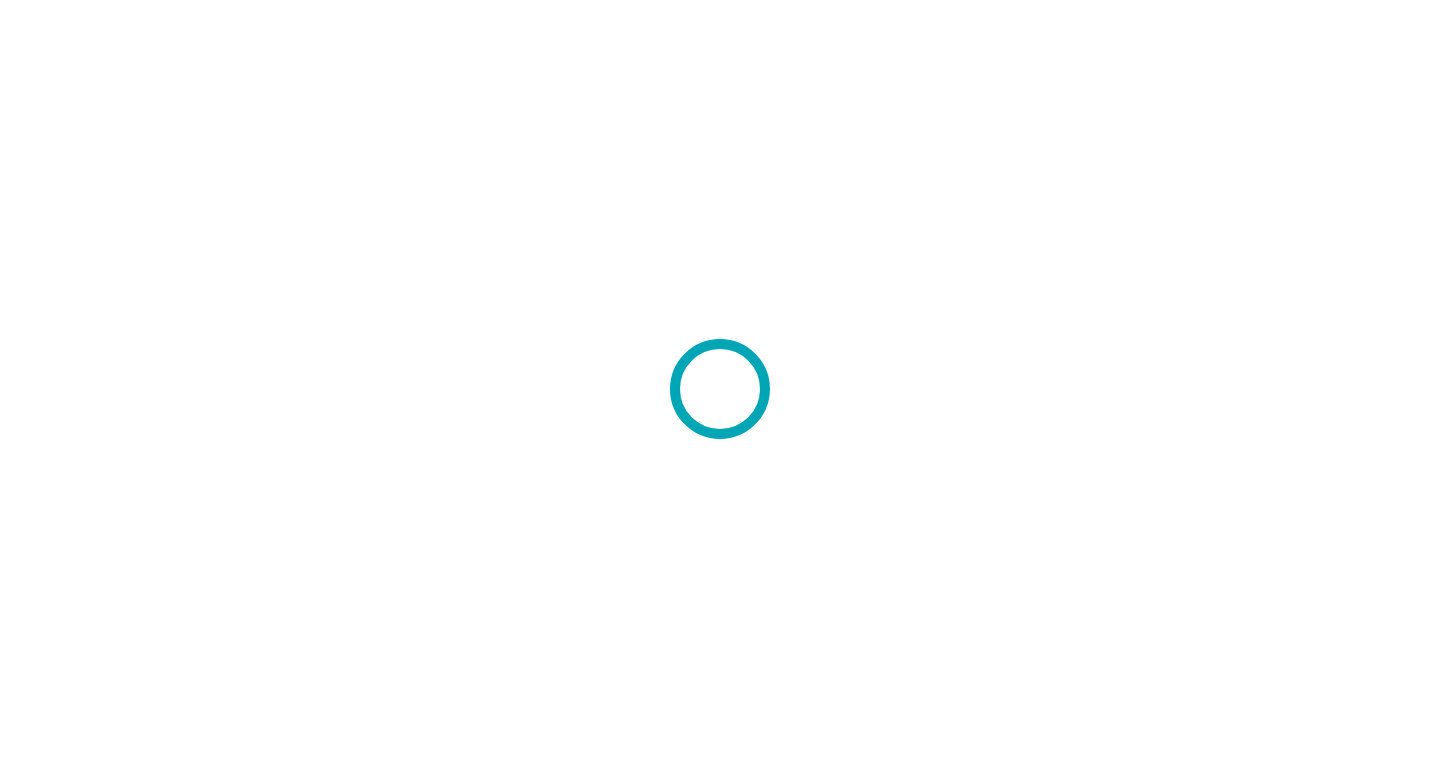 scroll, scrollTop: 0, scrollLeft: 0, axis: both 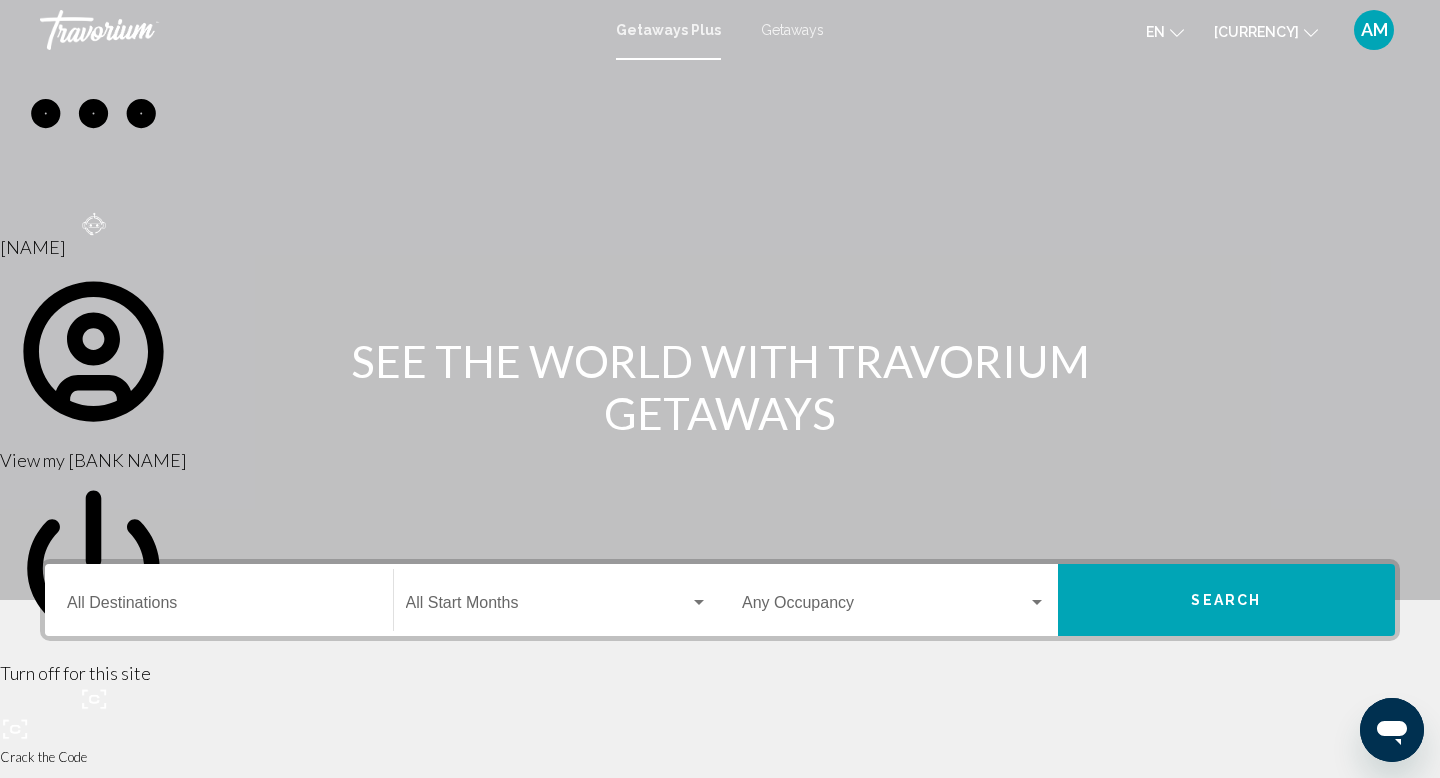 click on "Getaways" at bounding box center (792, 30) 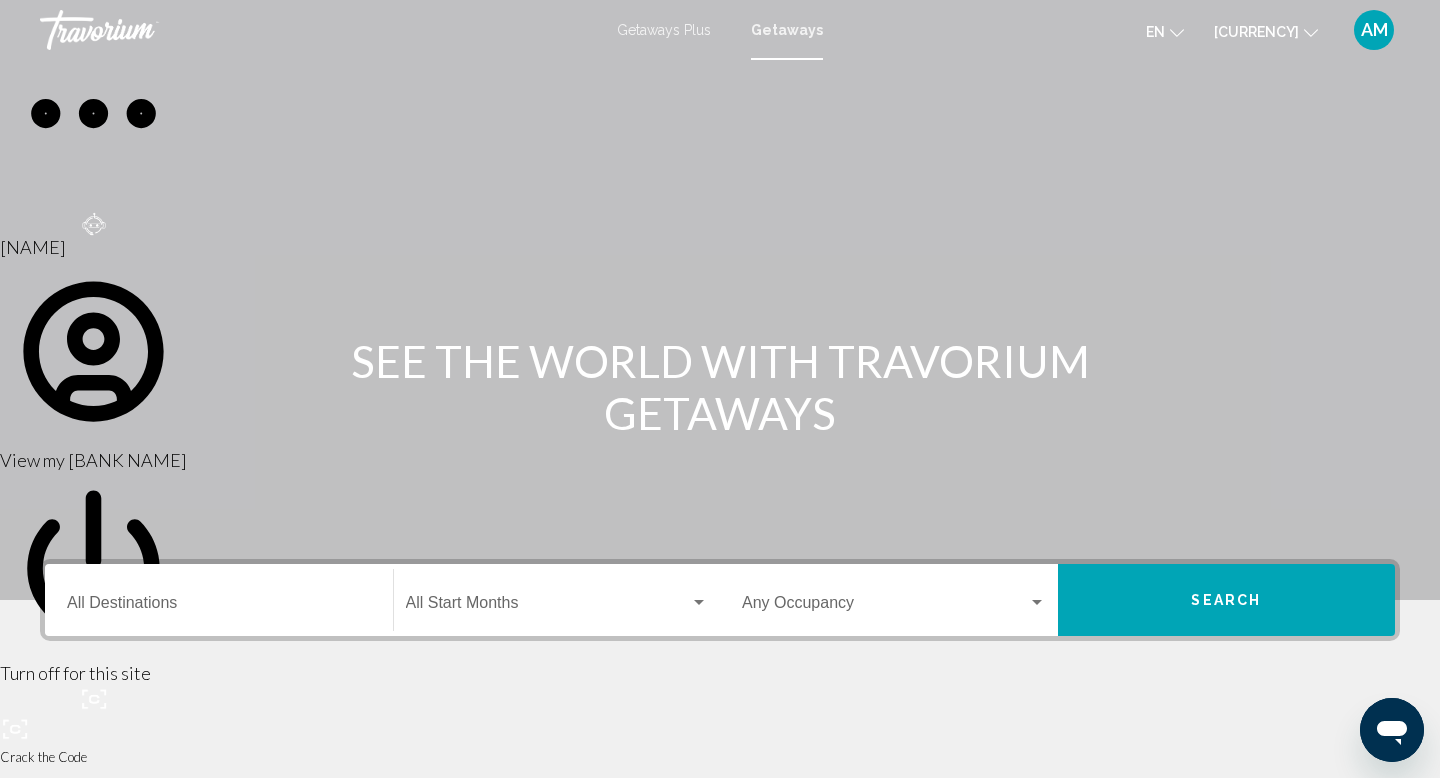click on "Destination All Destinations" at bounding box center (219, 600) 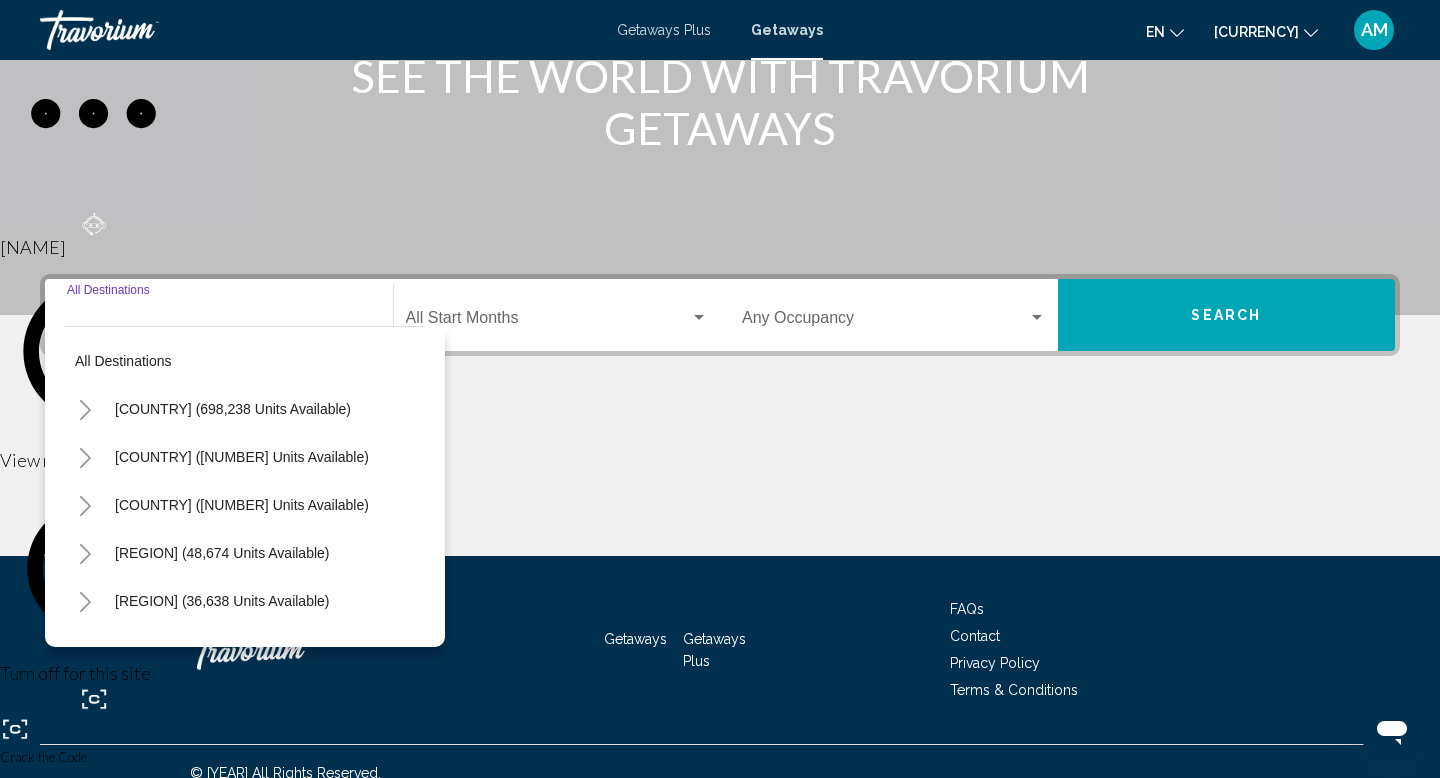 scroll, scrollTop: 308, scrollLeft: 0, axis: vertical 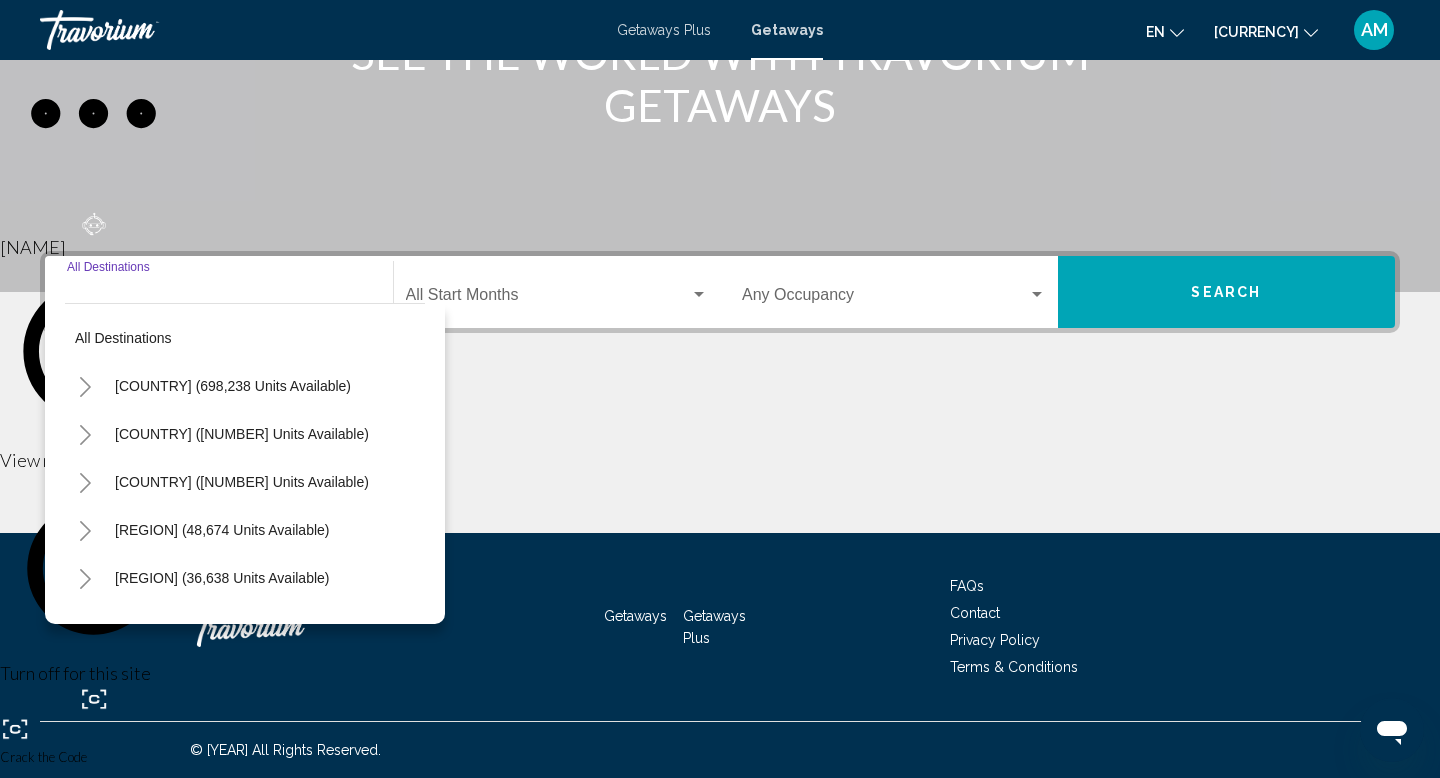 click at bounding box center [85, 387] 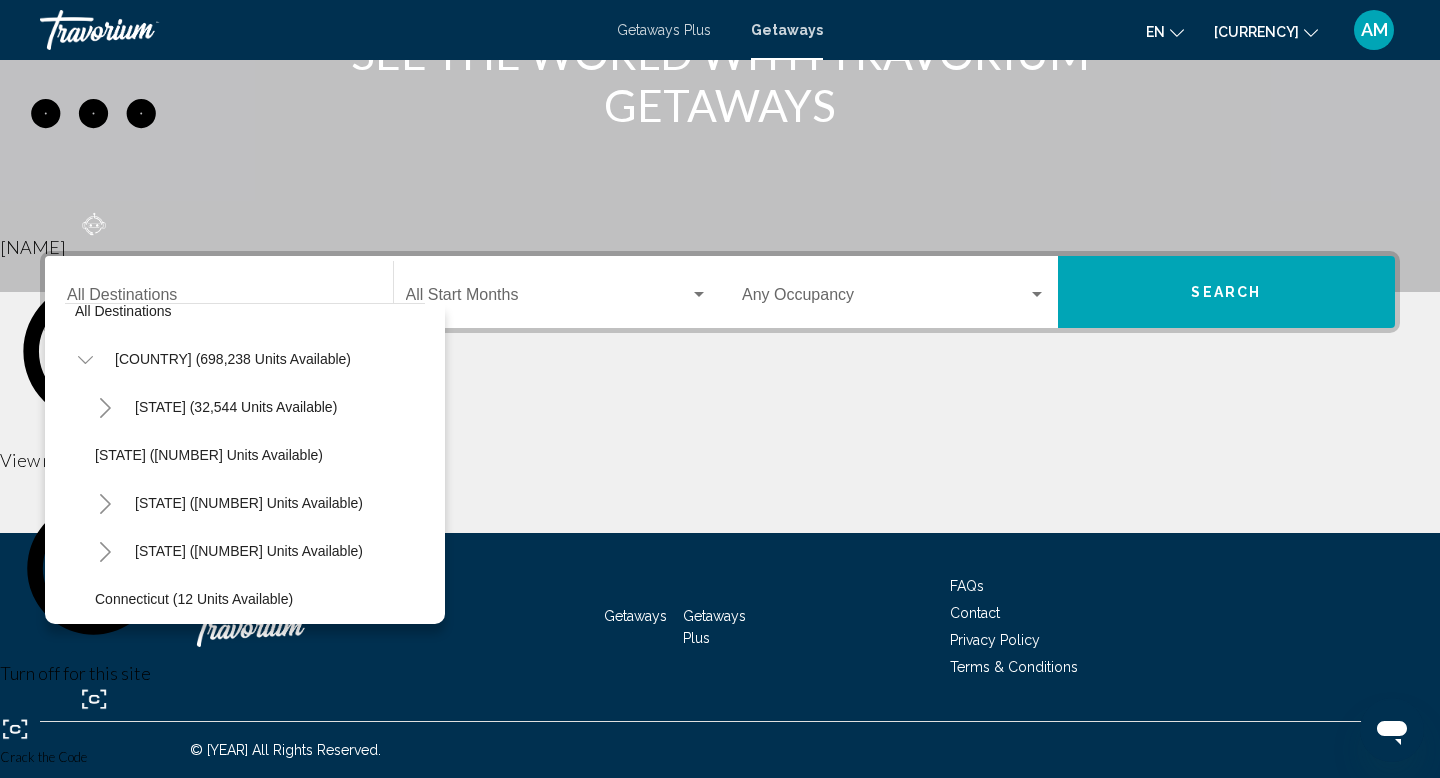 scroll, scrollTop: 0, scrollLeft: 0, axis: both 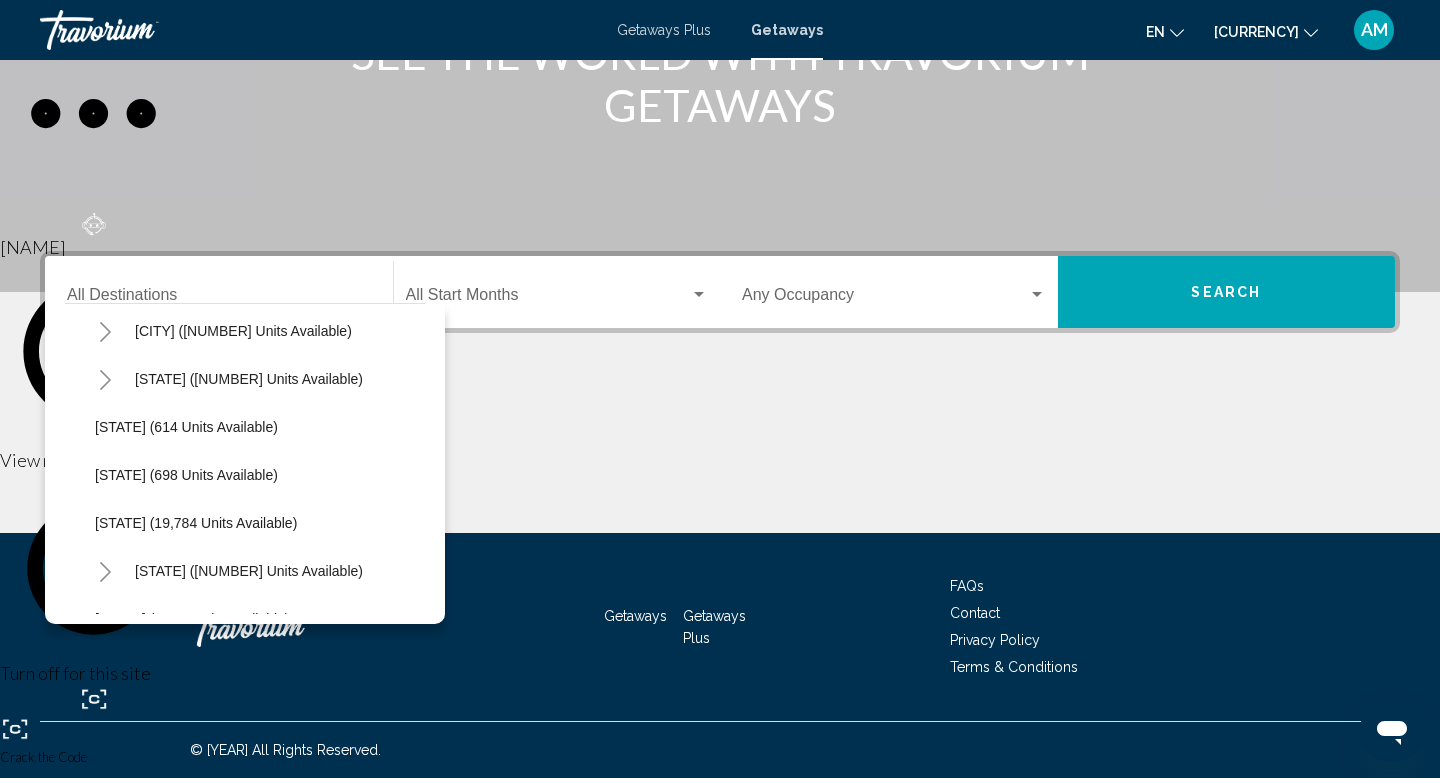 click at bounding box center [105, 380] 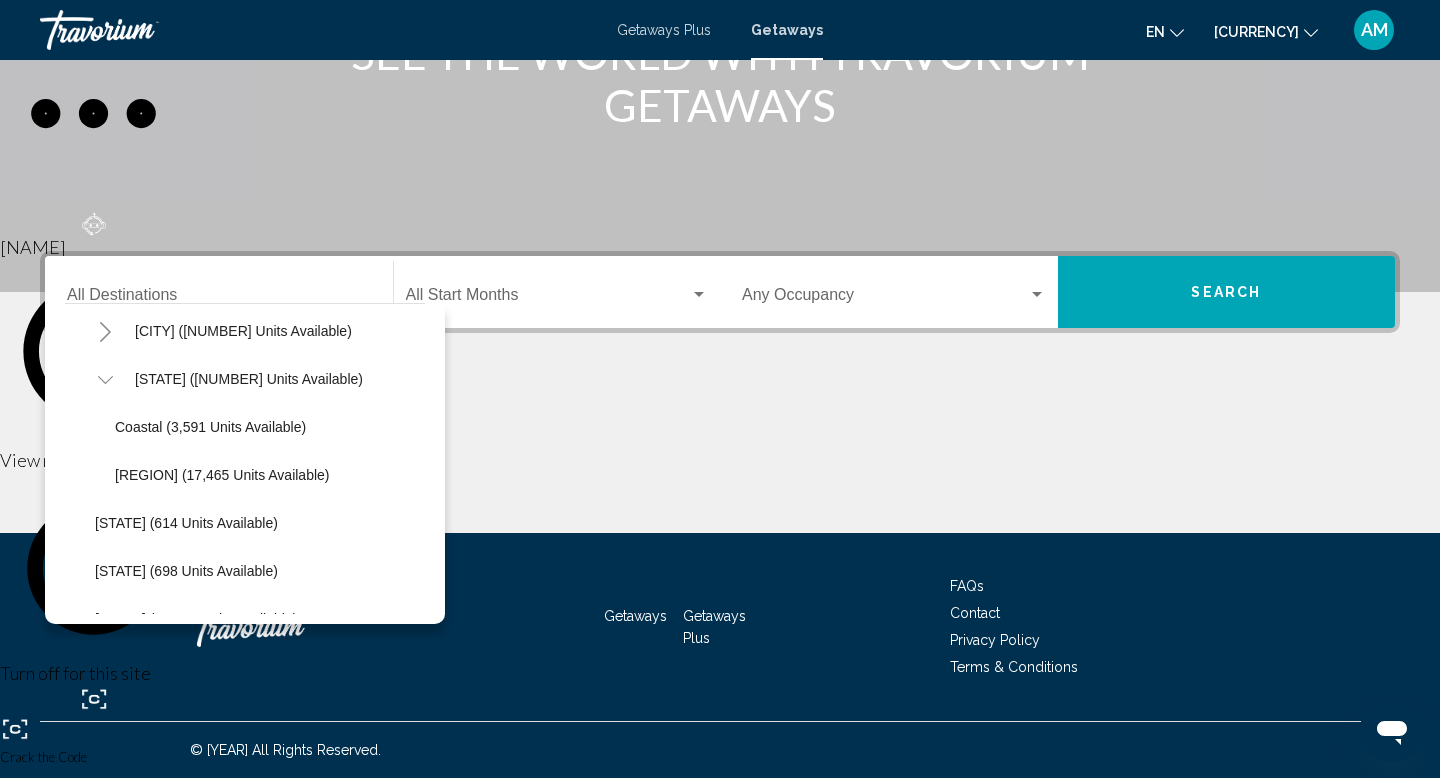 click at bounding box center [105, 380] 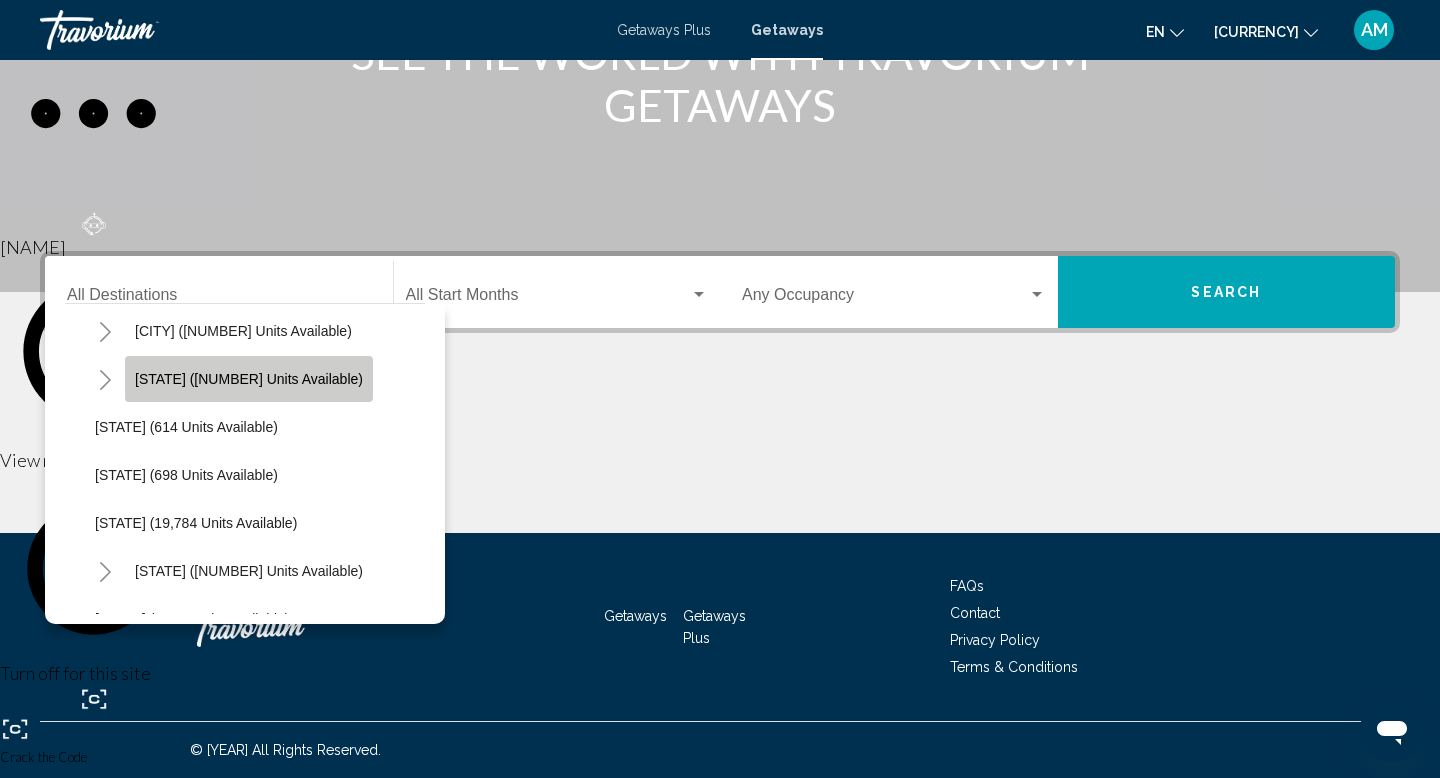 click on "[STATE] ([NUMBER] units available)" at bounding box center (249, 379) 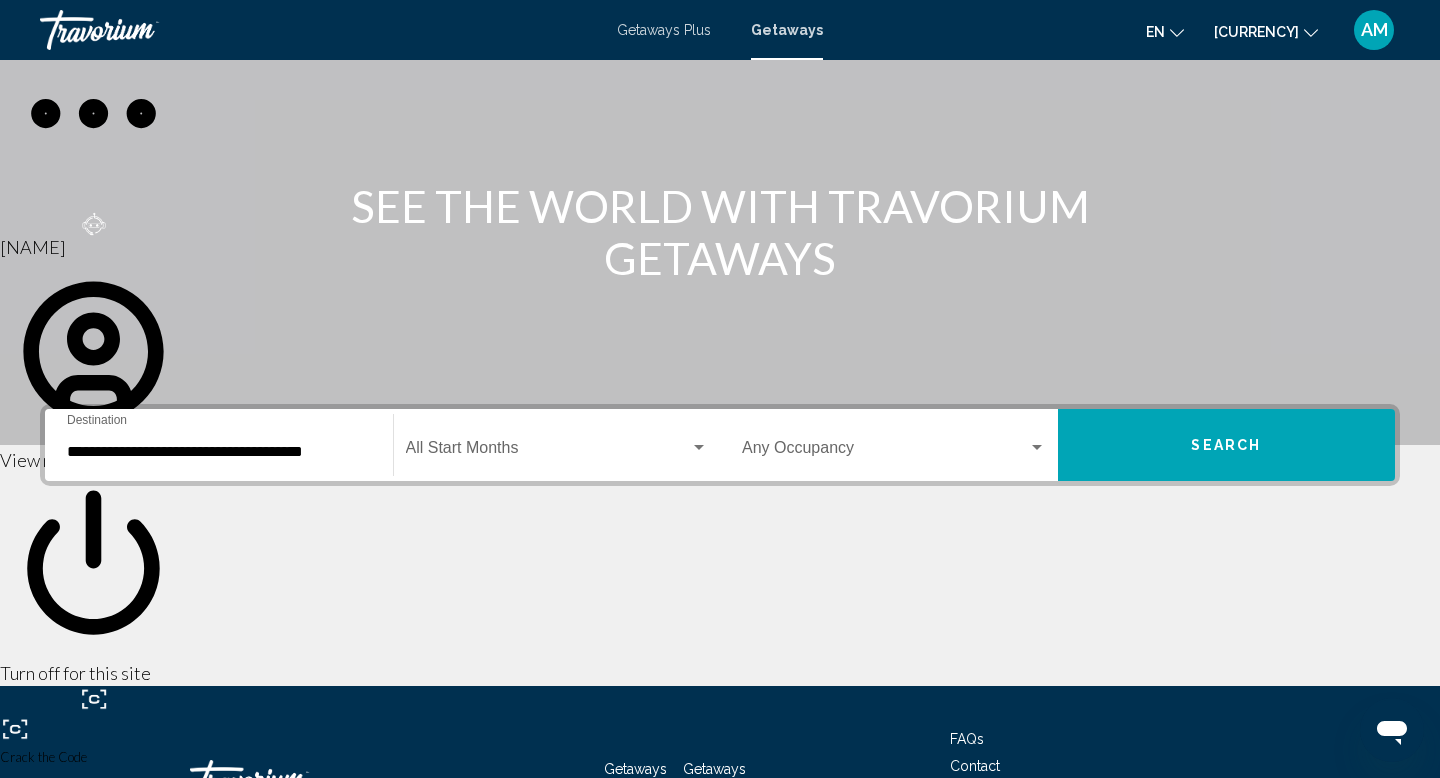 click on "Start Month All Start Months" at bounding box center (557, 445) 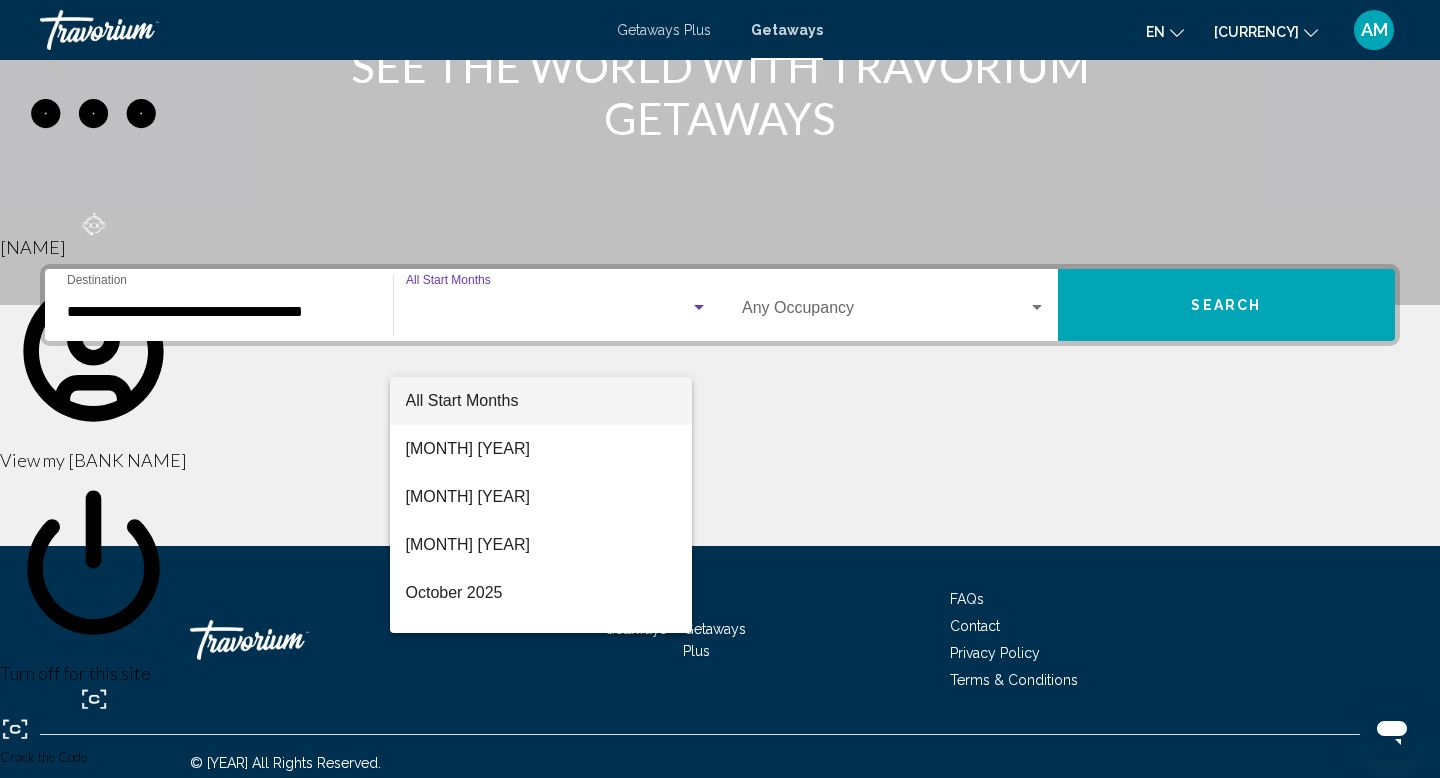 scroll, scrollTop: 308, scrollLeft: 0, axis: vertical 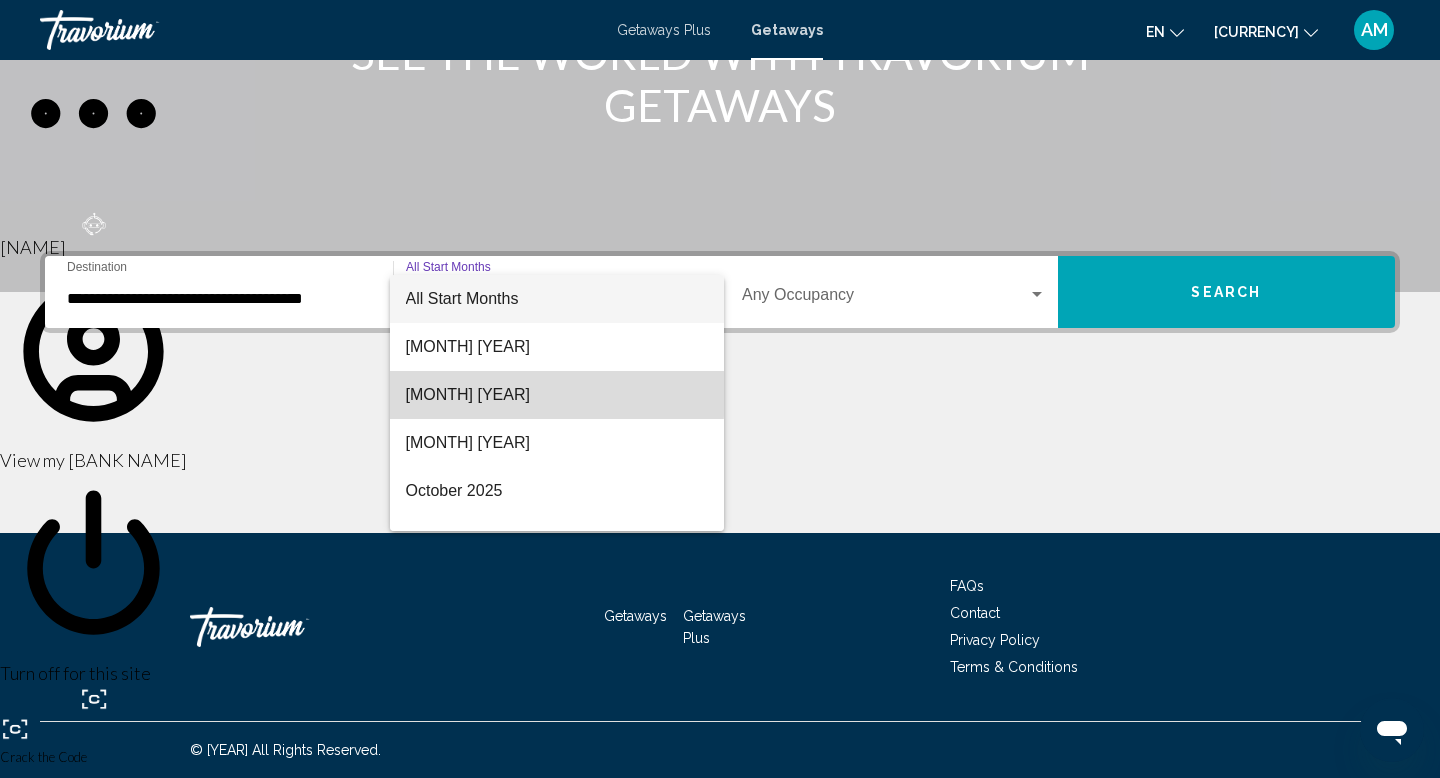 click on "[MONTH] [YEAR]" at bounding box center (557, 395) 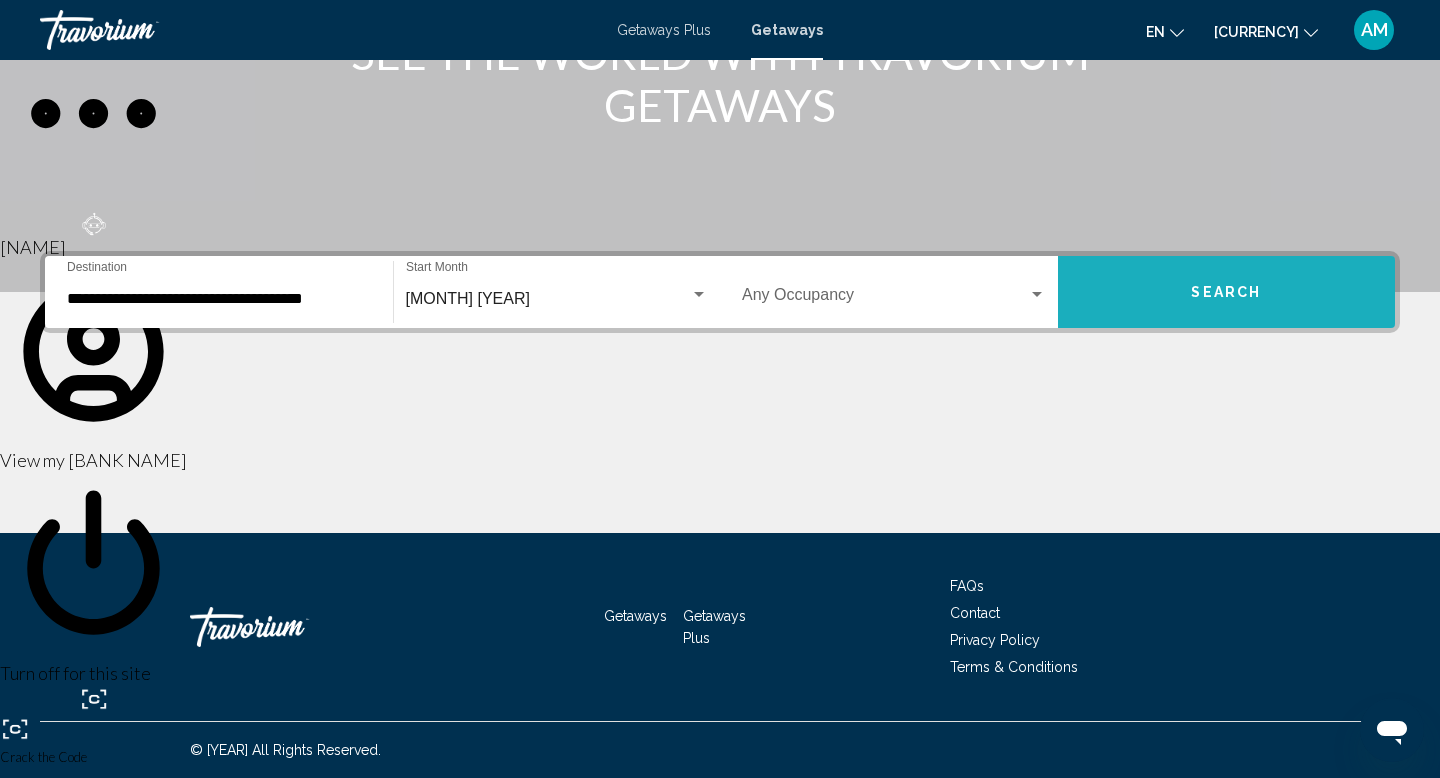 click on "Search" at bounding box center (1227, 292) 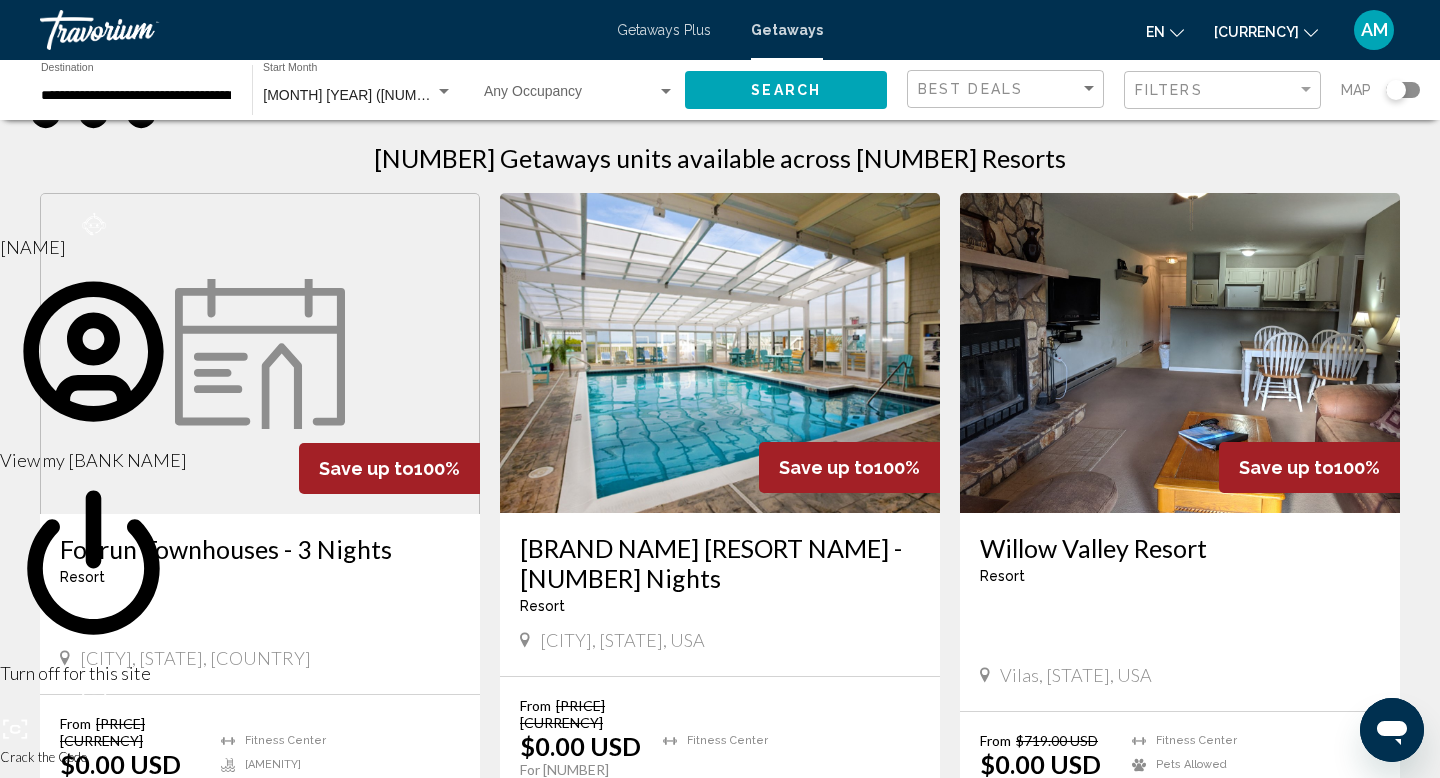scroll, scrollTop: 16, scrollLeft: 0, axis: vertical 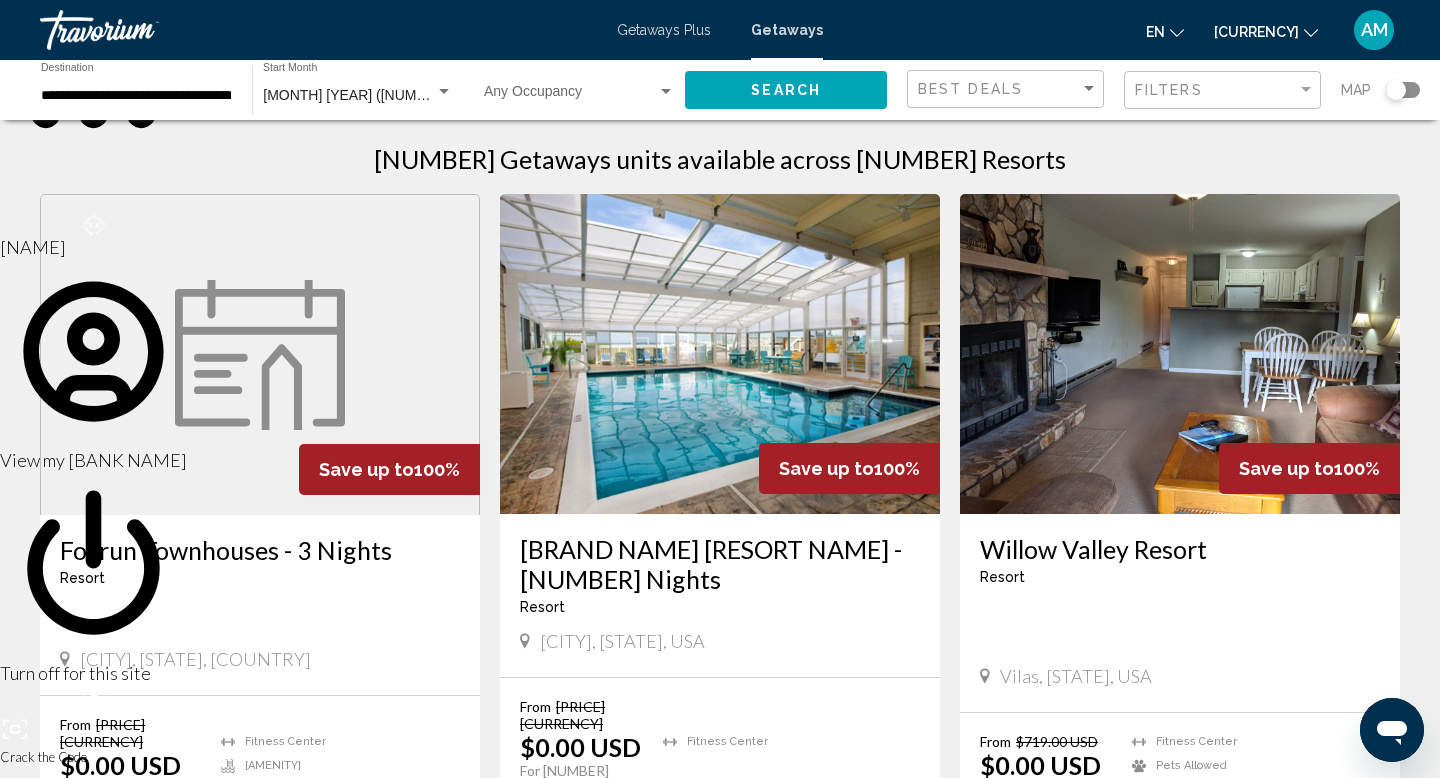 click at bounding box center (1180, 354) 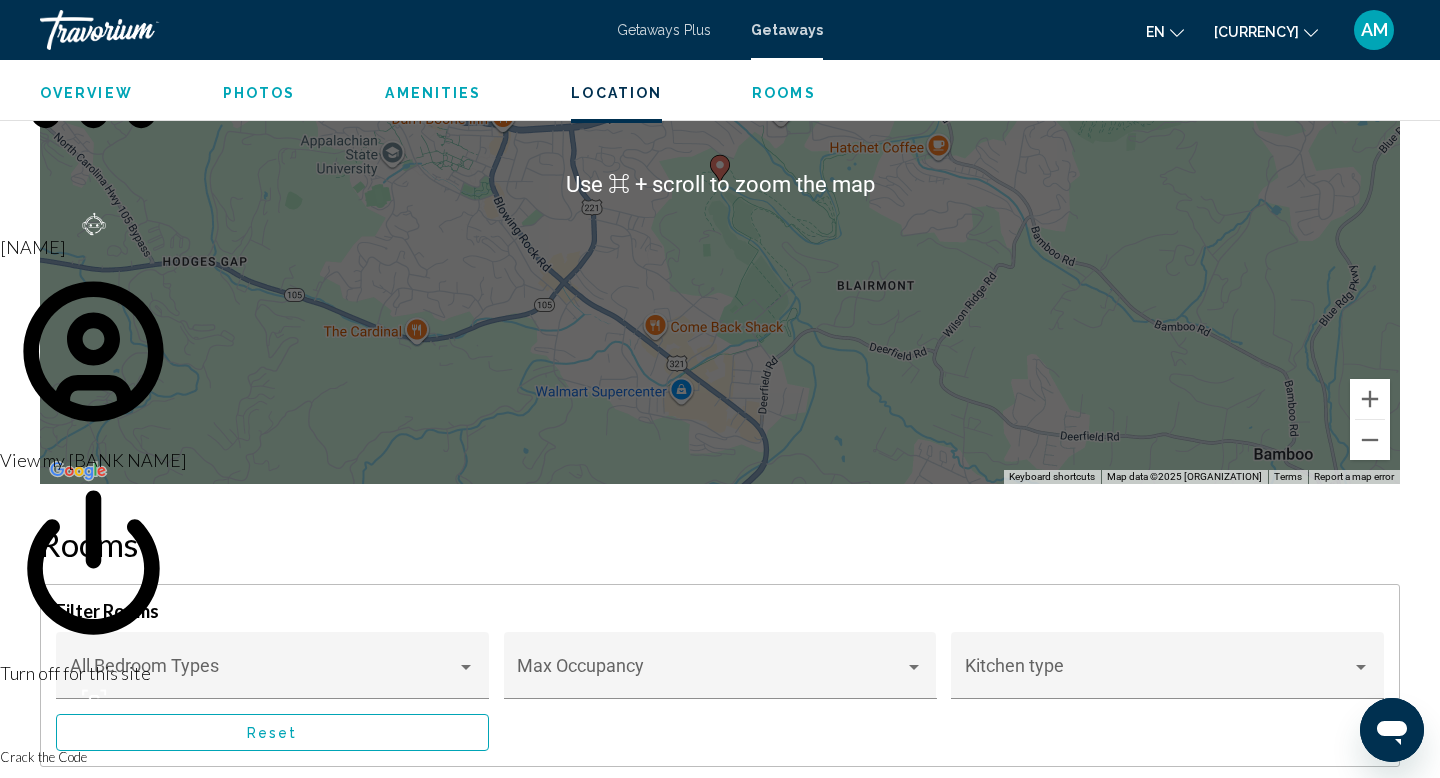 scroll, scrollTop: 2709, scrollLeft: 0, axis: vertical 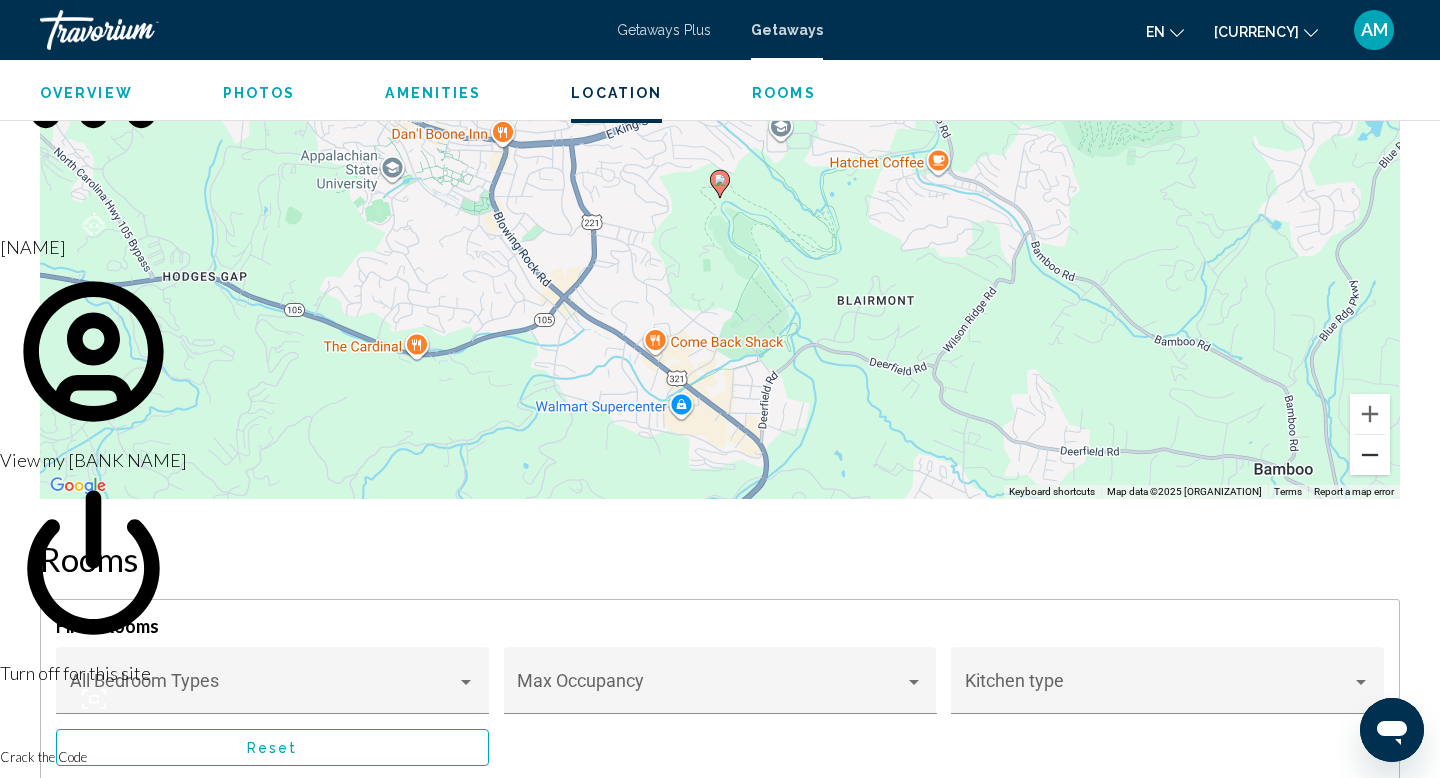 click at bounding box center [1370, 455] 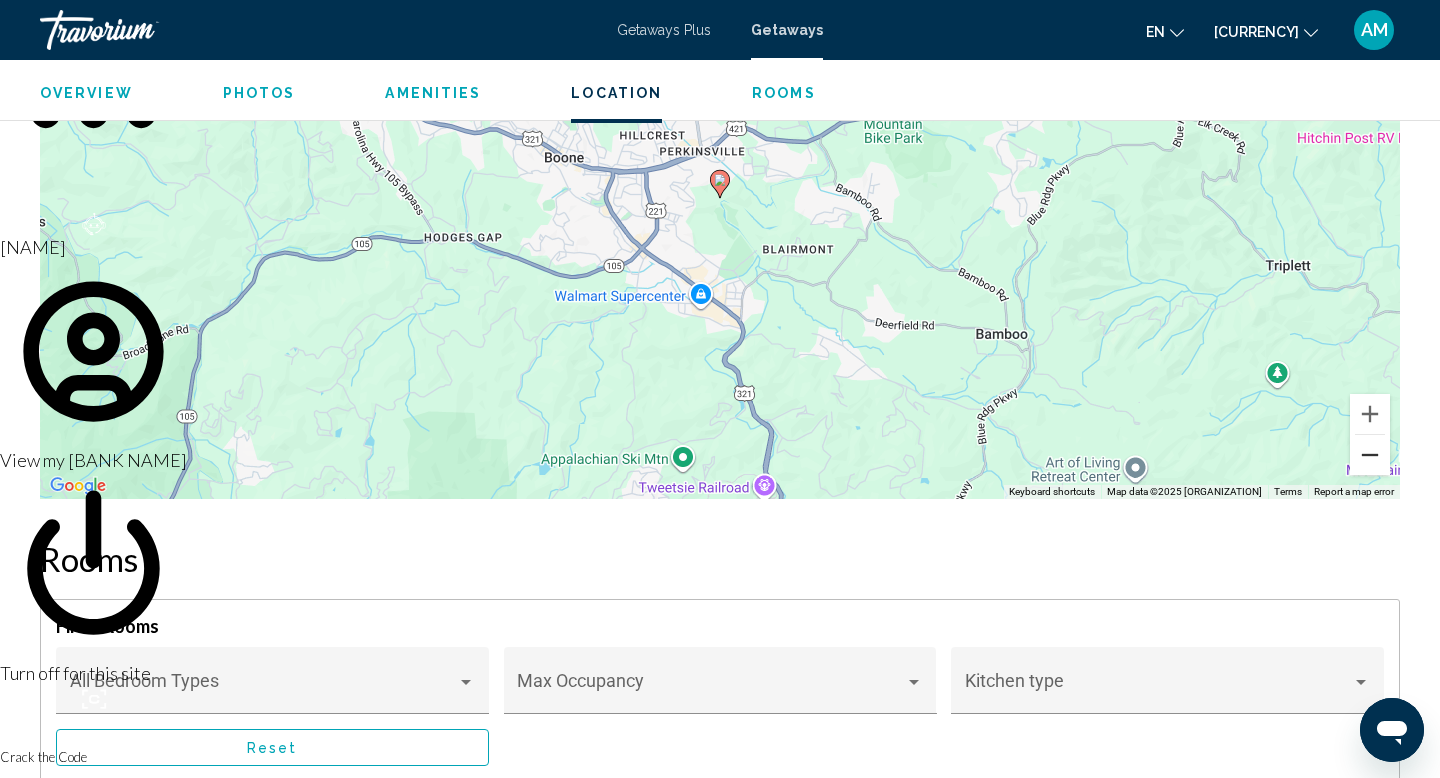 click at bounding box center (1370, 455) 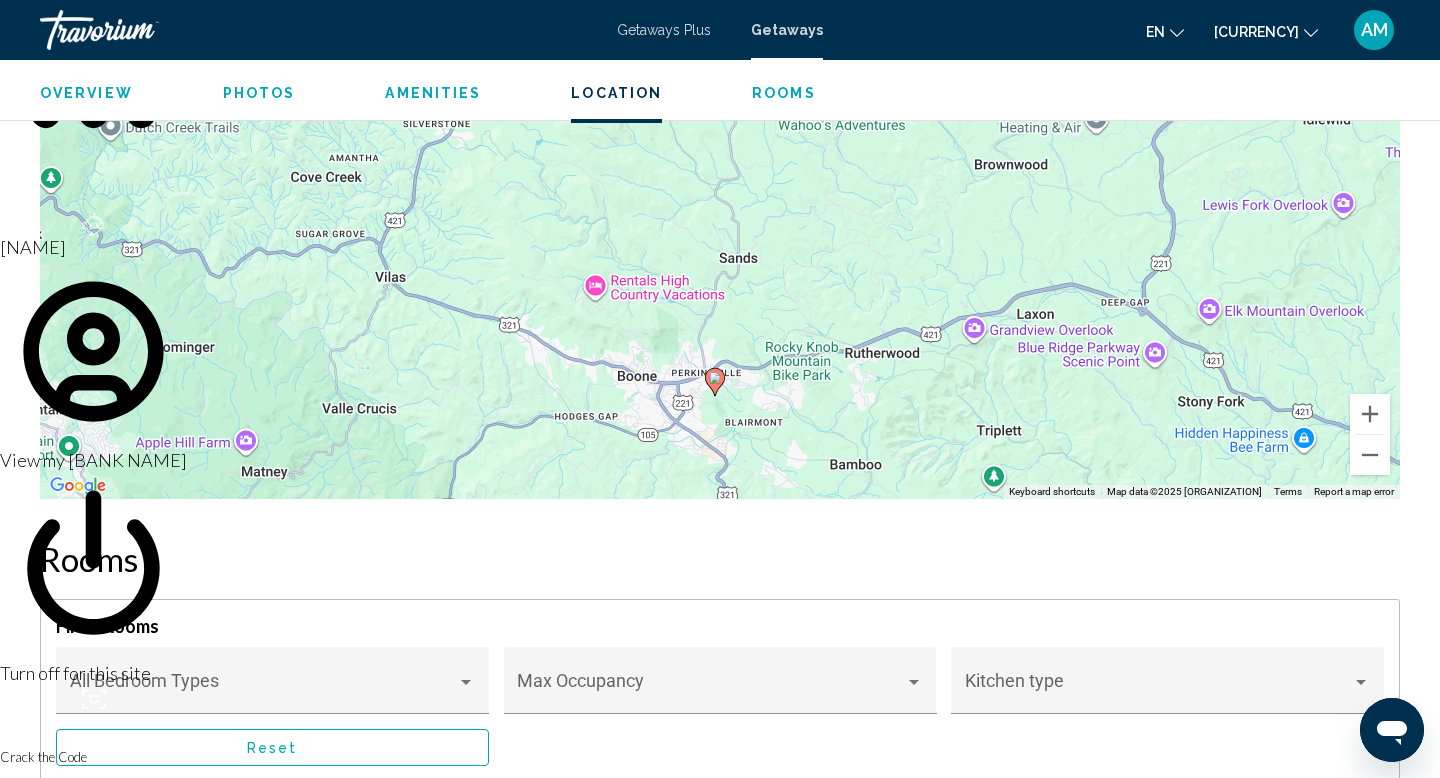 drag, startPoint x: 1039, startPoint y: 352, endPoint x: 1034, endPoint y: 557, distance: 205.06097 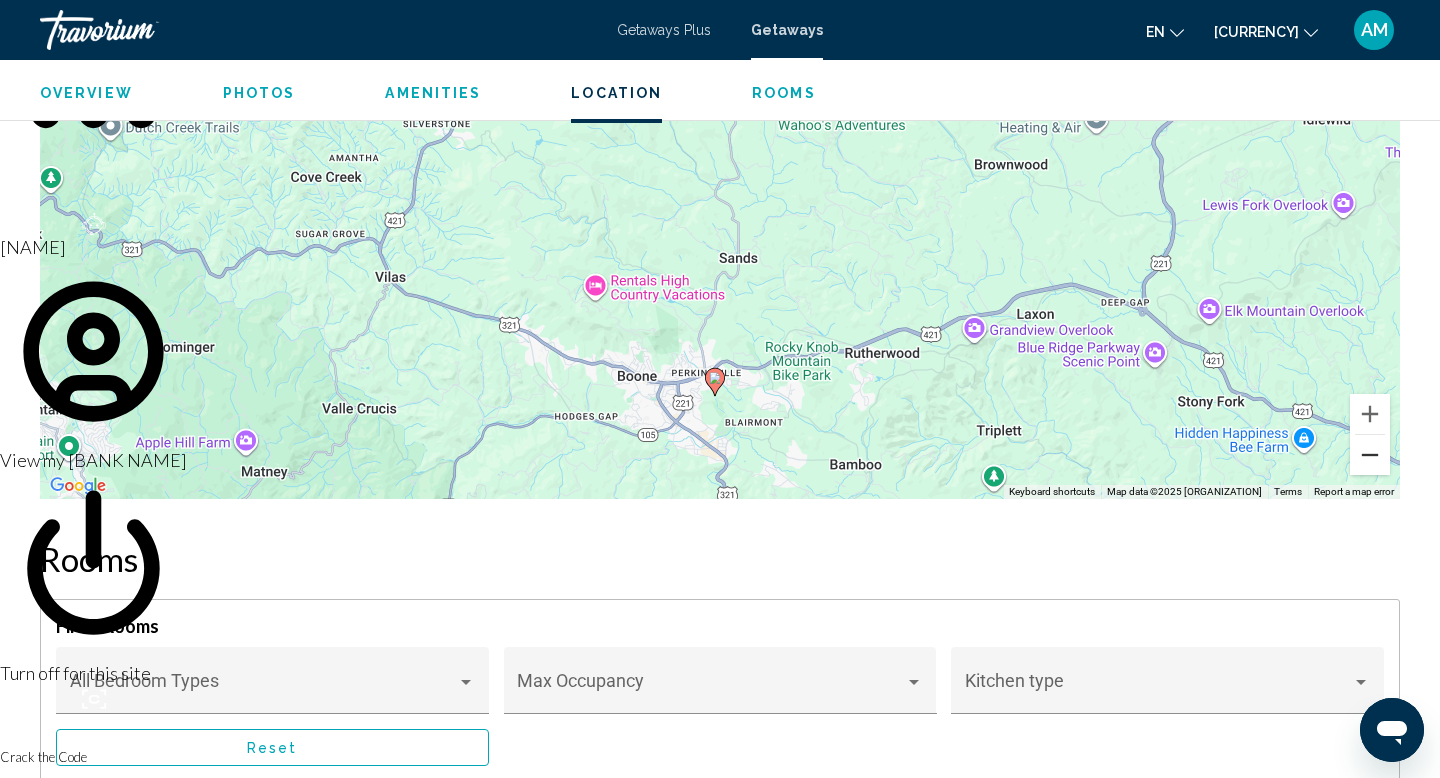 click at bounding box center (1370, 455) 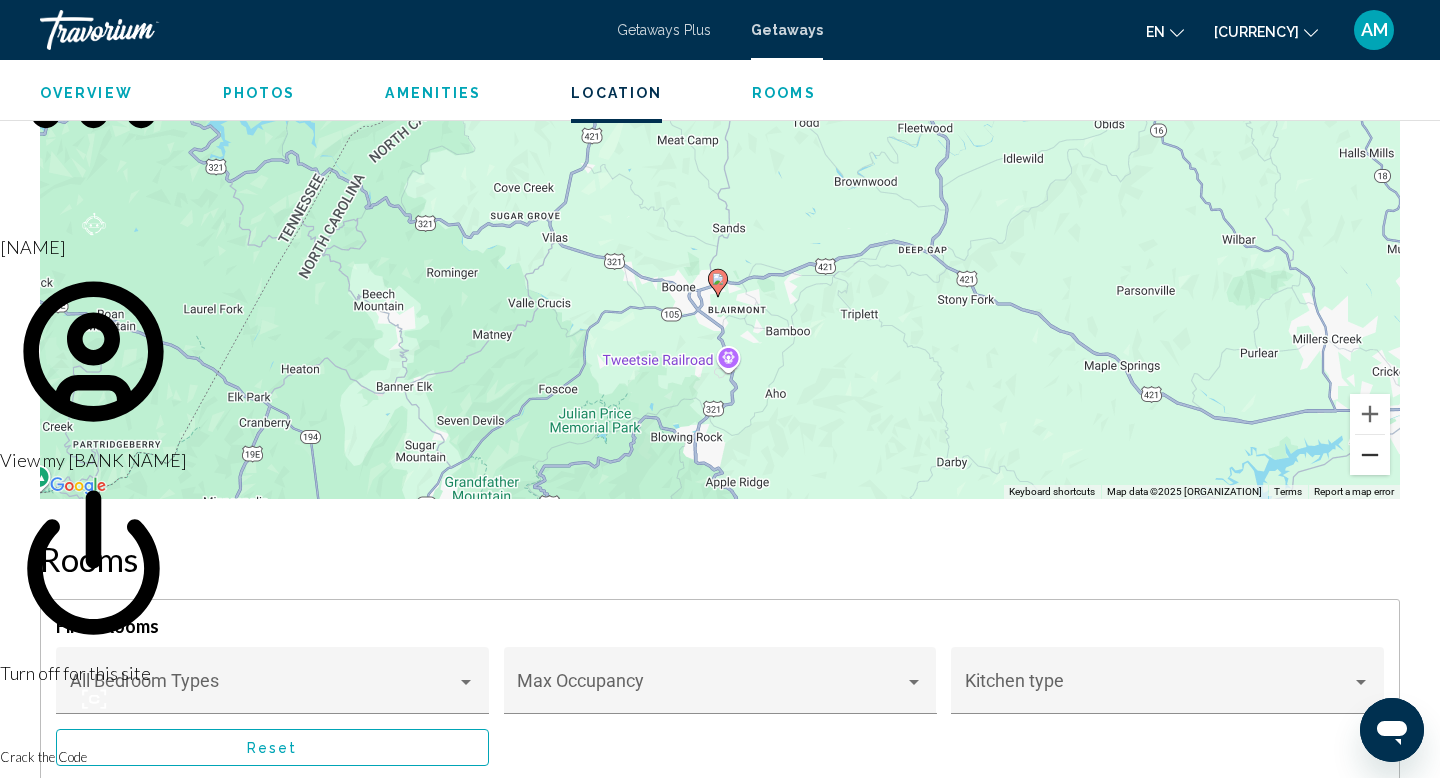 click at bounding box center (1370, 455) 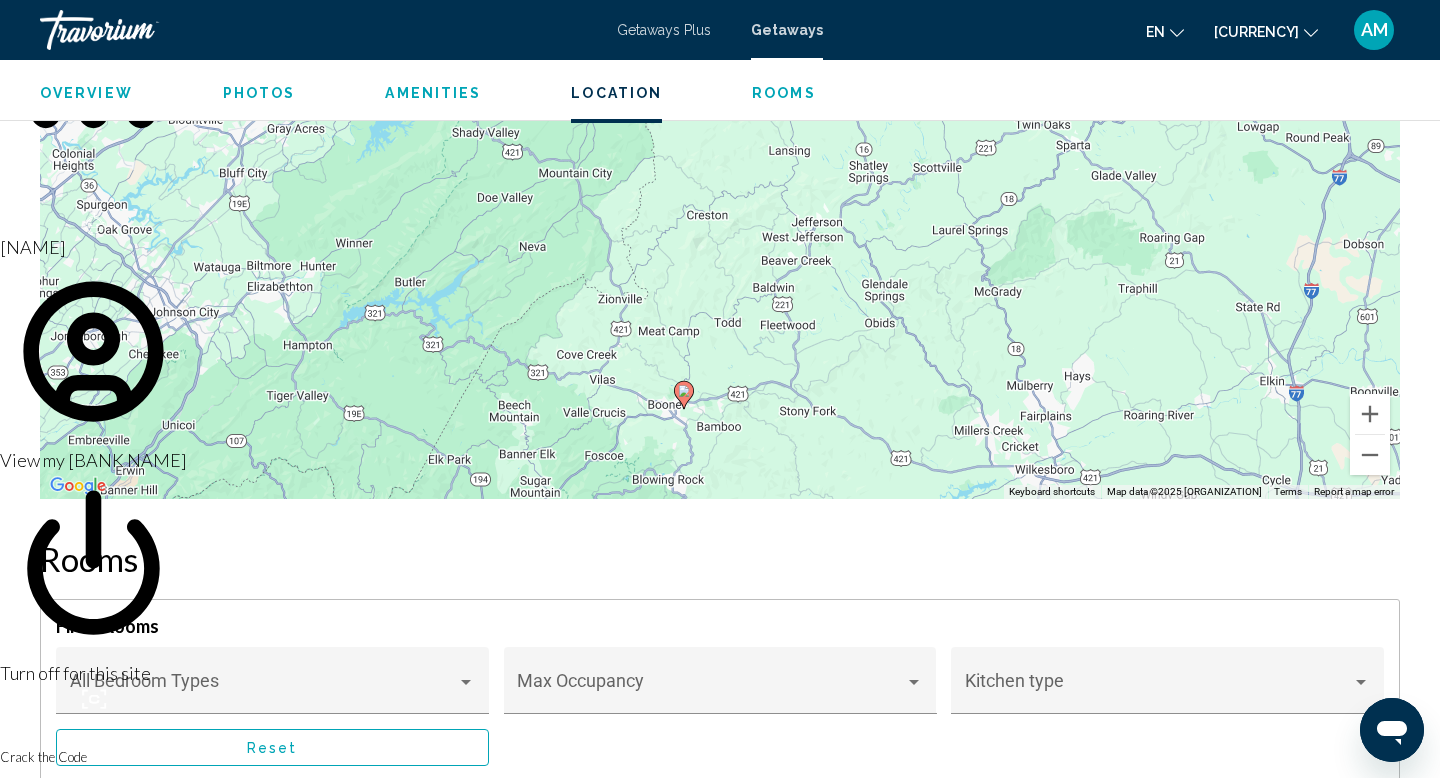 drag, startPoint x: 1189, startPoint y: 313, endPoint x: 1153, endPoint y: 477, distance: 167.90474 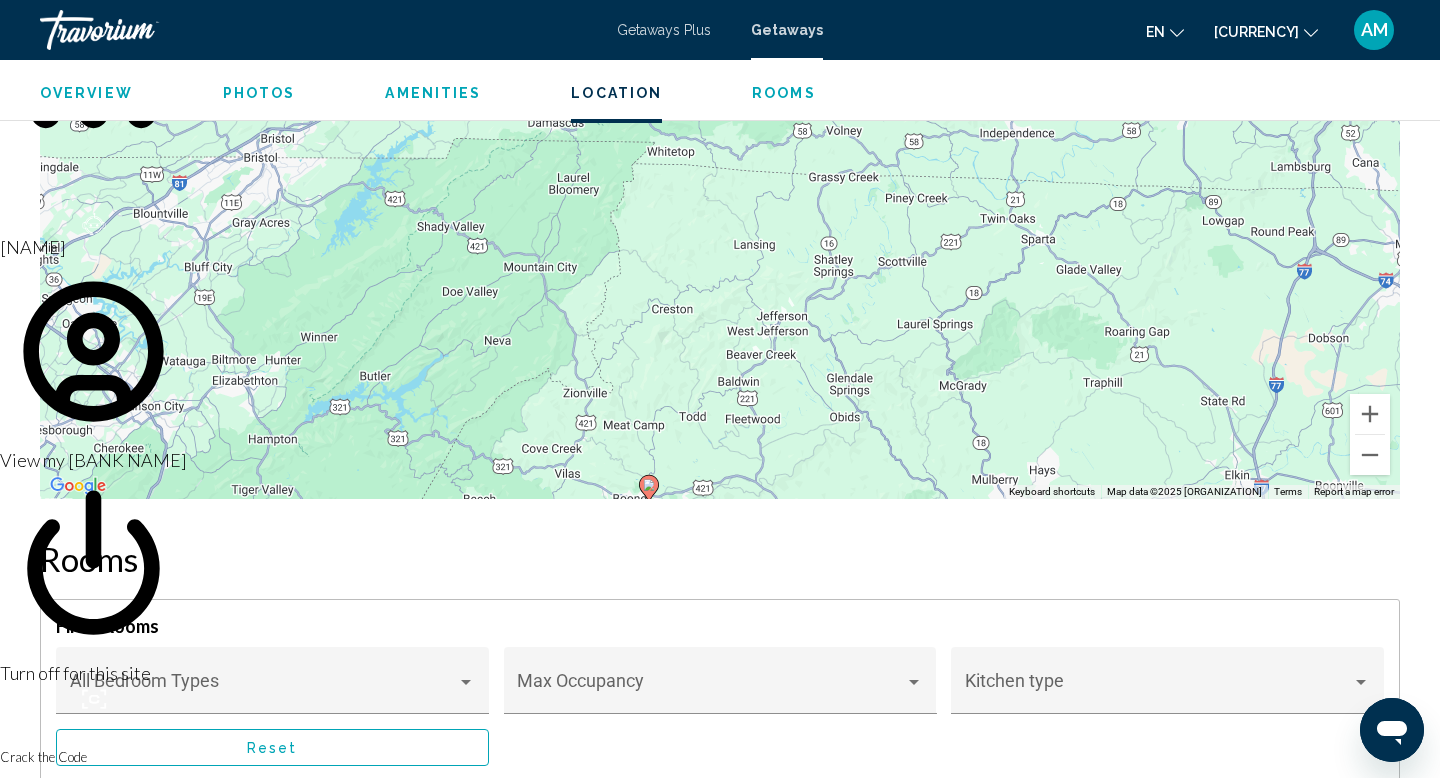 drag, startPoint x: 1169, startPoint y: 341, endPoint x: 1134, endPoint y: 439, distance: 104.062485 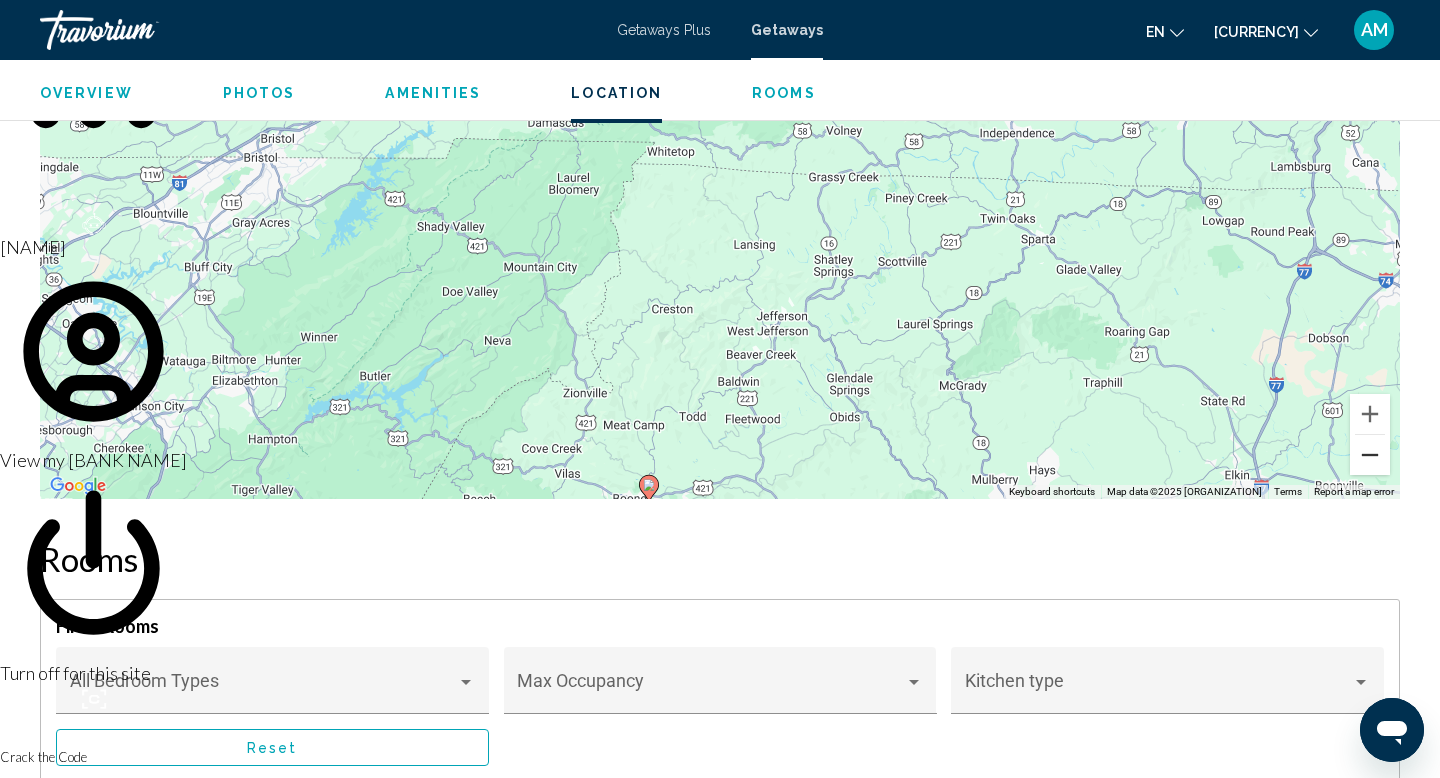 click at bounding box center (1370, 455) 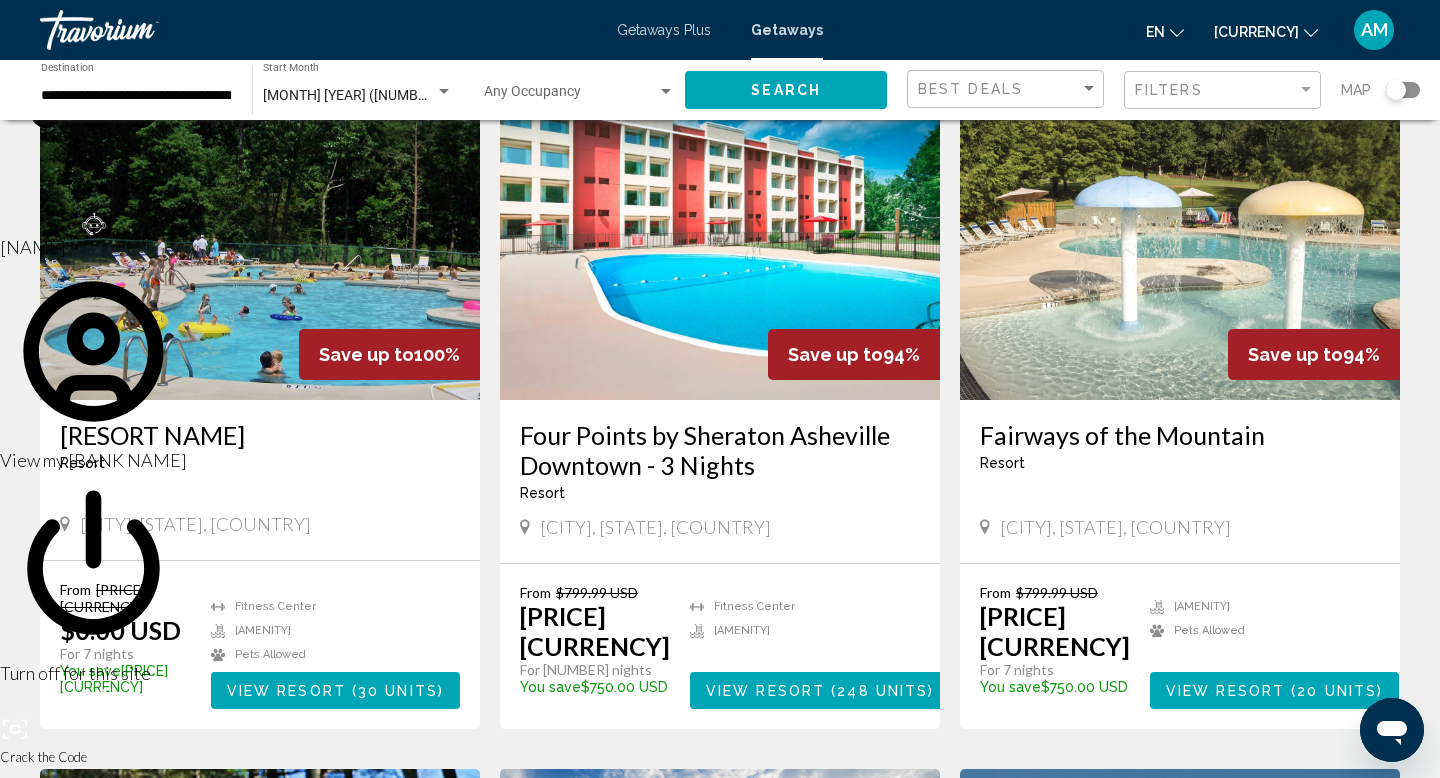 scroll, scrollTop: 1548, scrollLeft: 0, axis: vertical 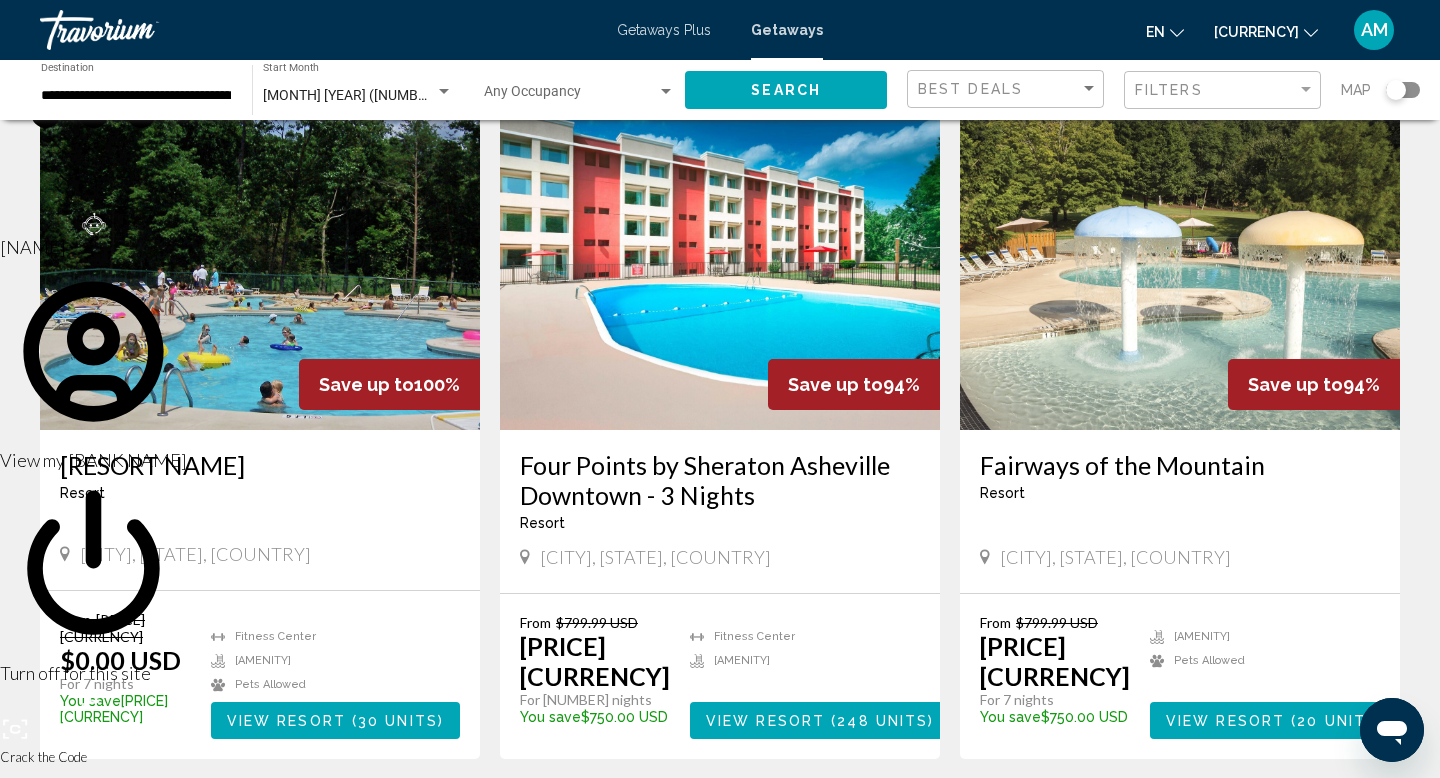 click at bounding box center (260, 270) 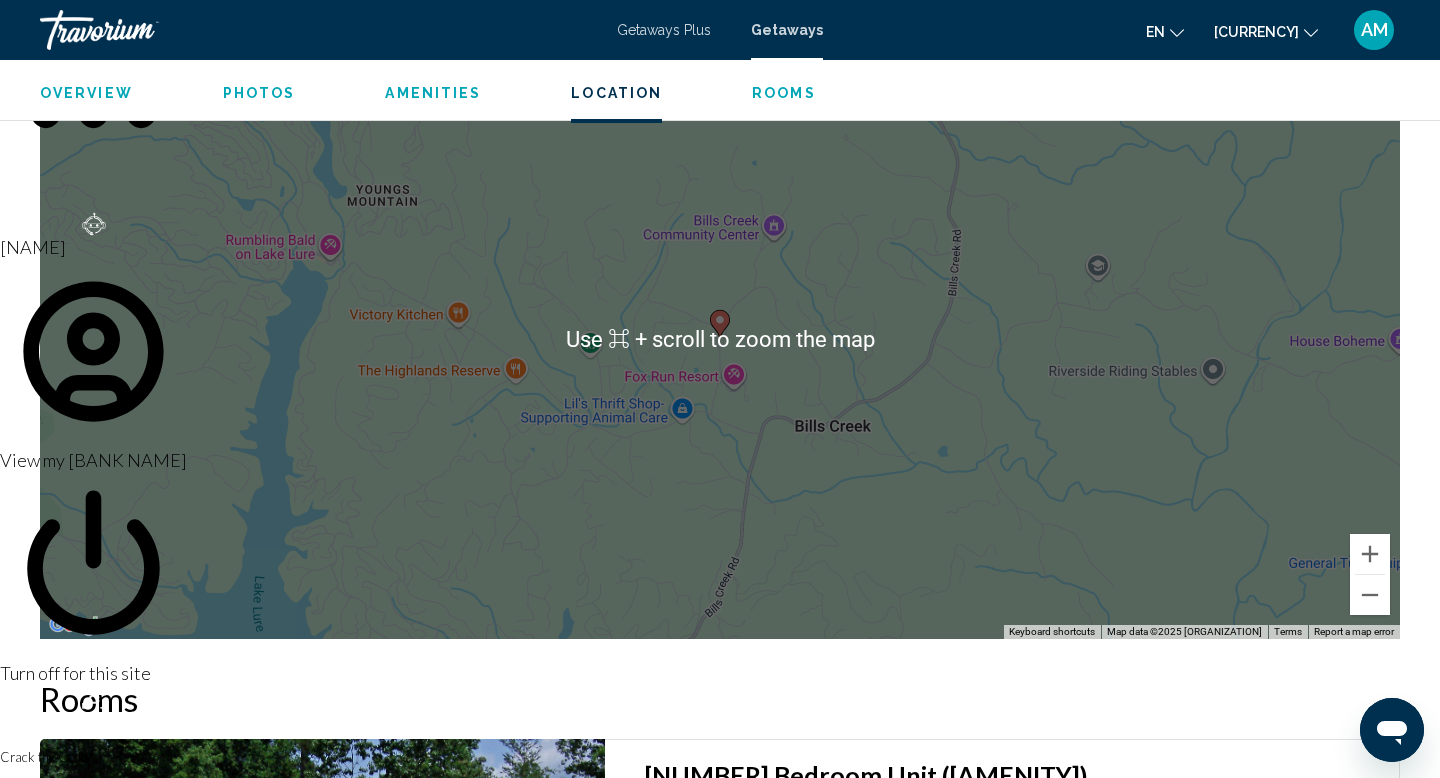 scroll, scrollTop: 2637, scrollLeft: 0, axis: vertical 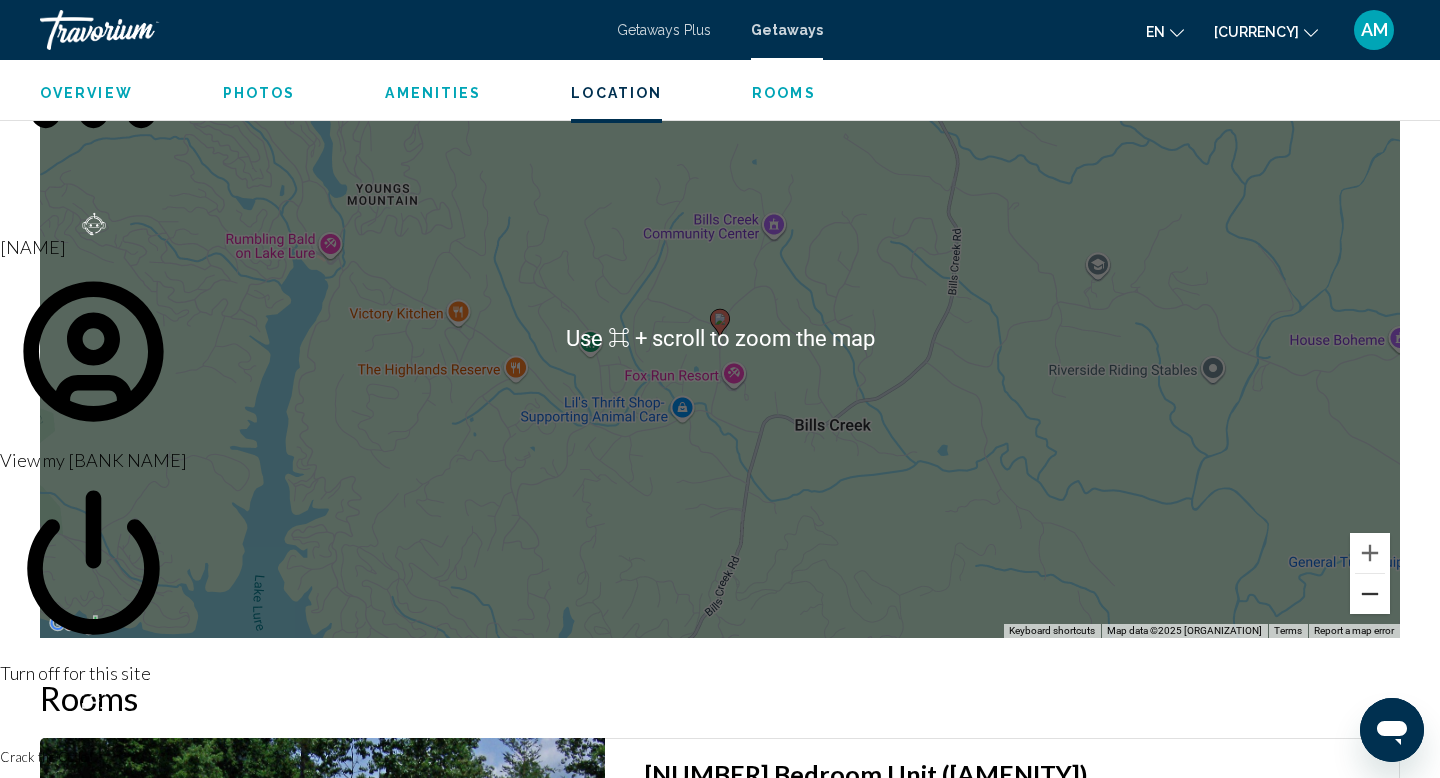 click at bounding box center [1370, 594] 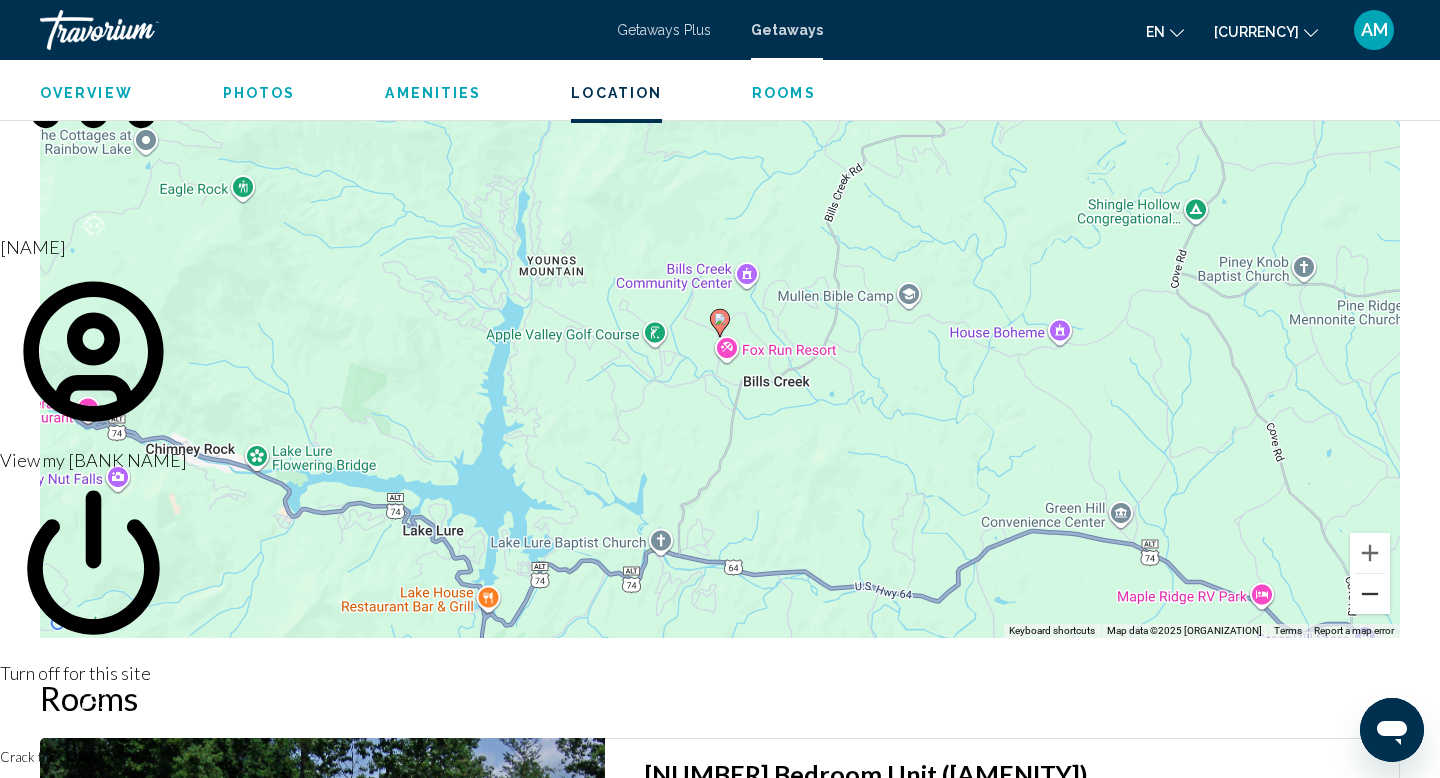 click at bounding box center [1370, 594] 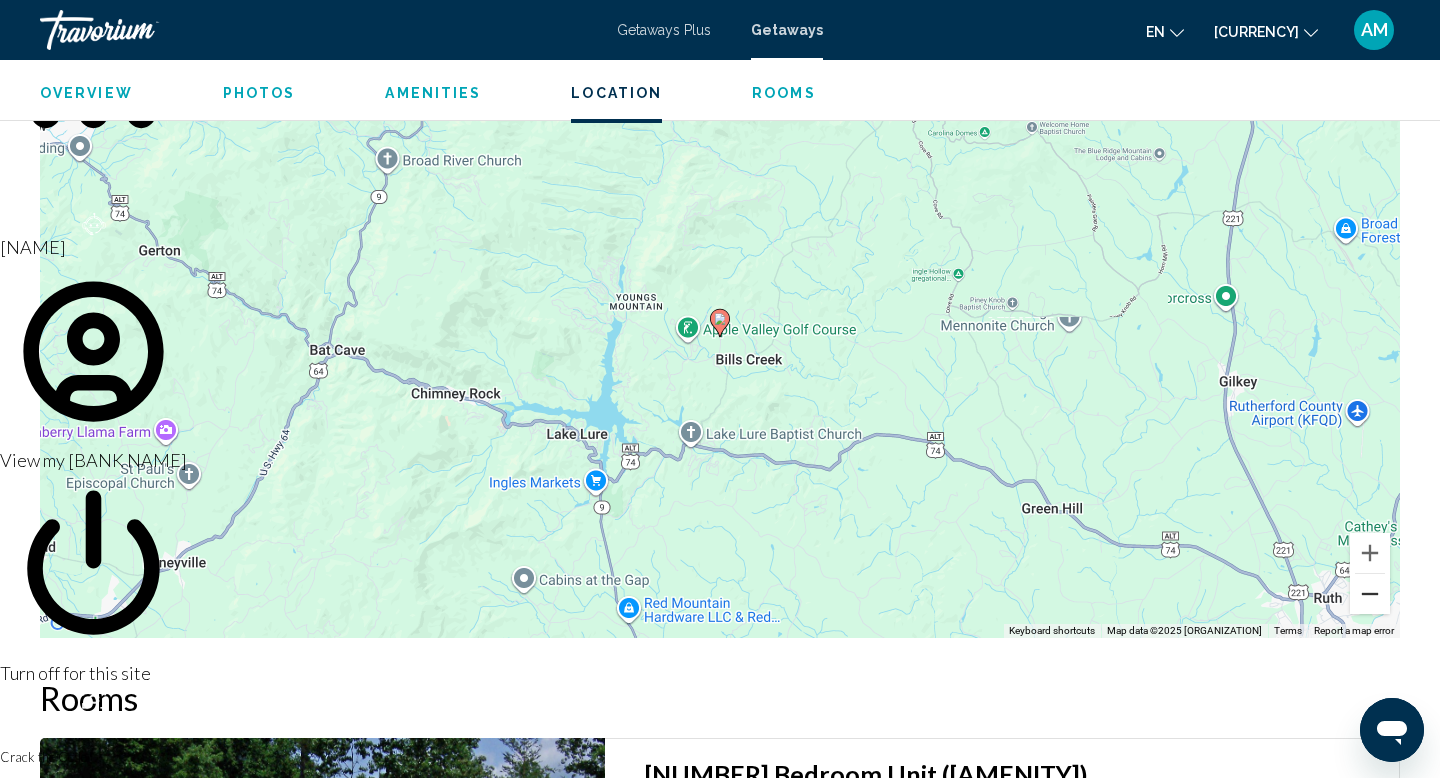 click at bounding box center (1370, 594) 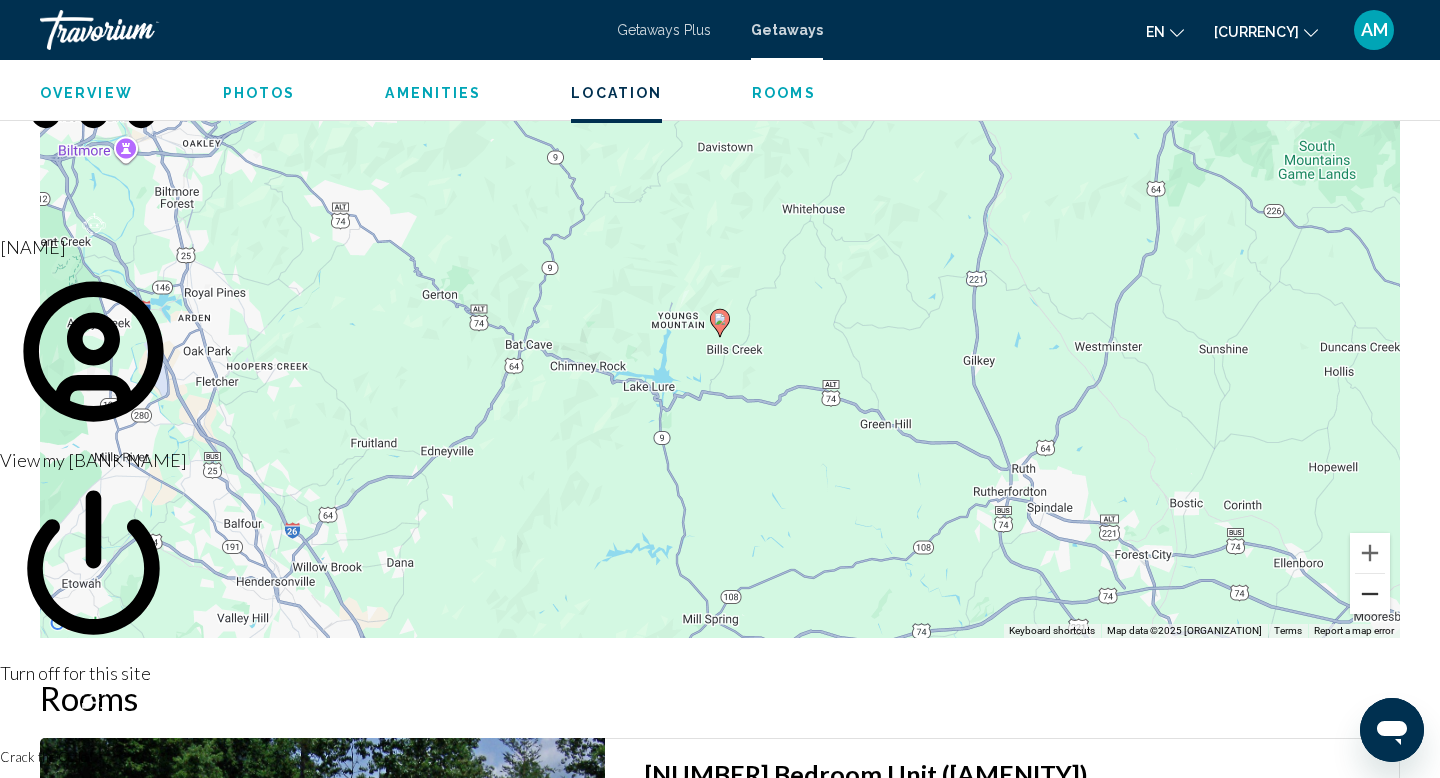 click at bounding box center (1370, 594) 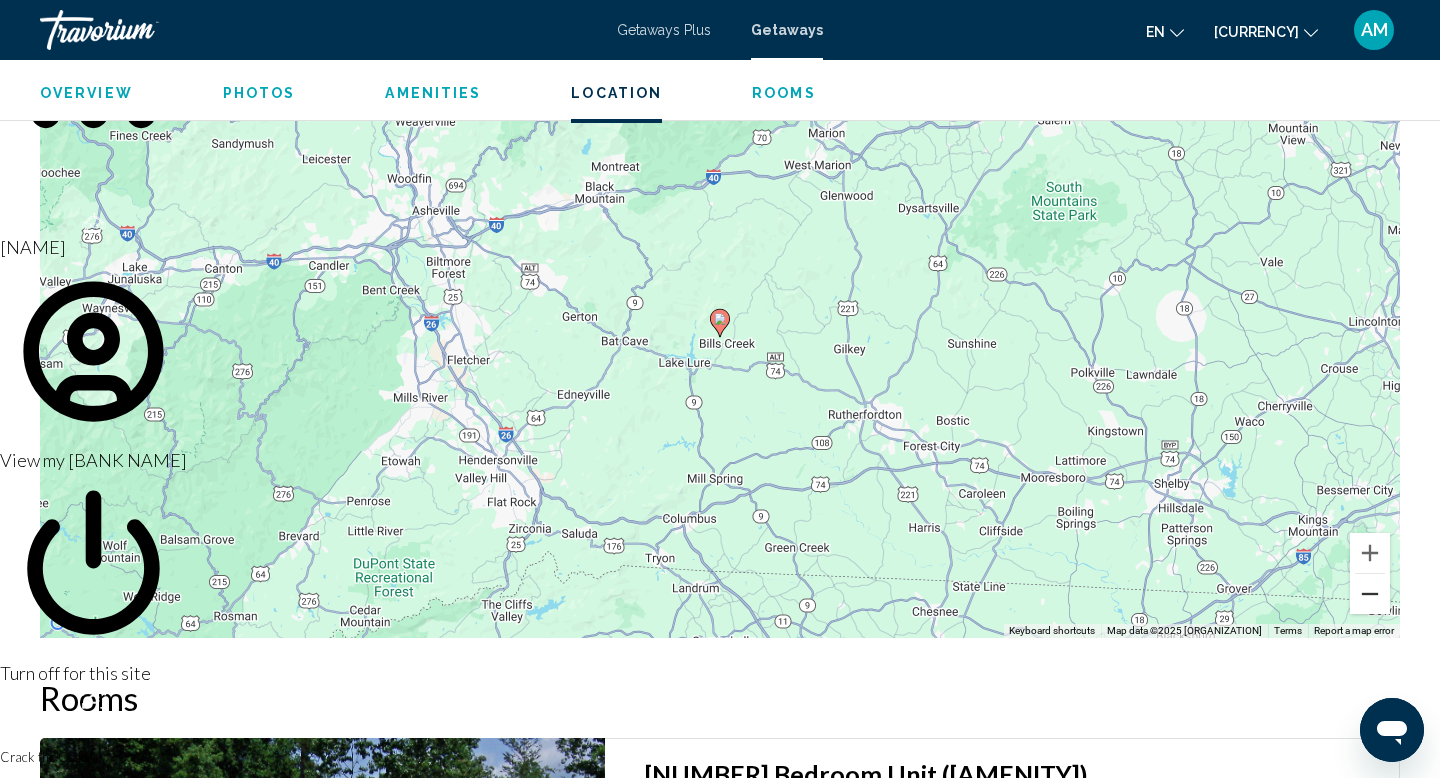 click at bounding box center [1370, 594] 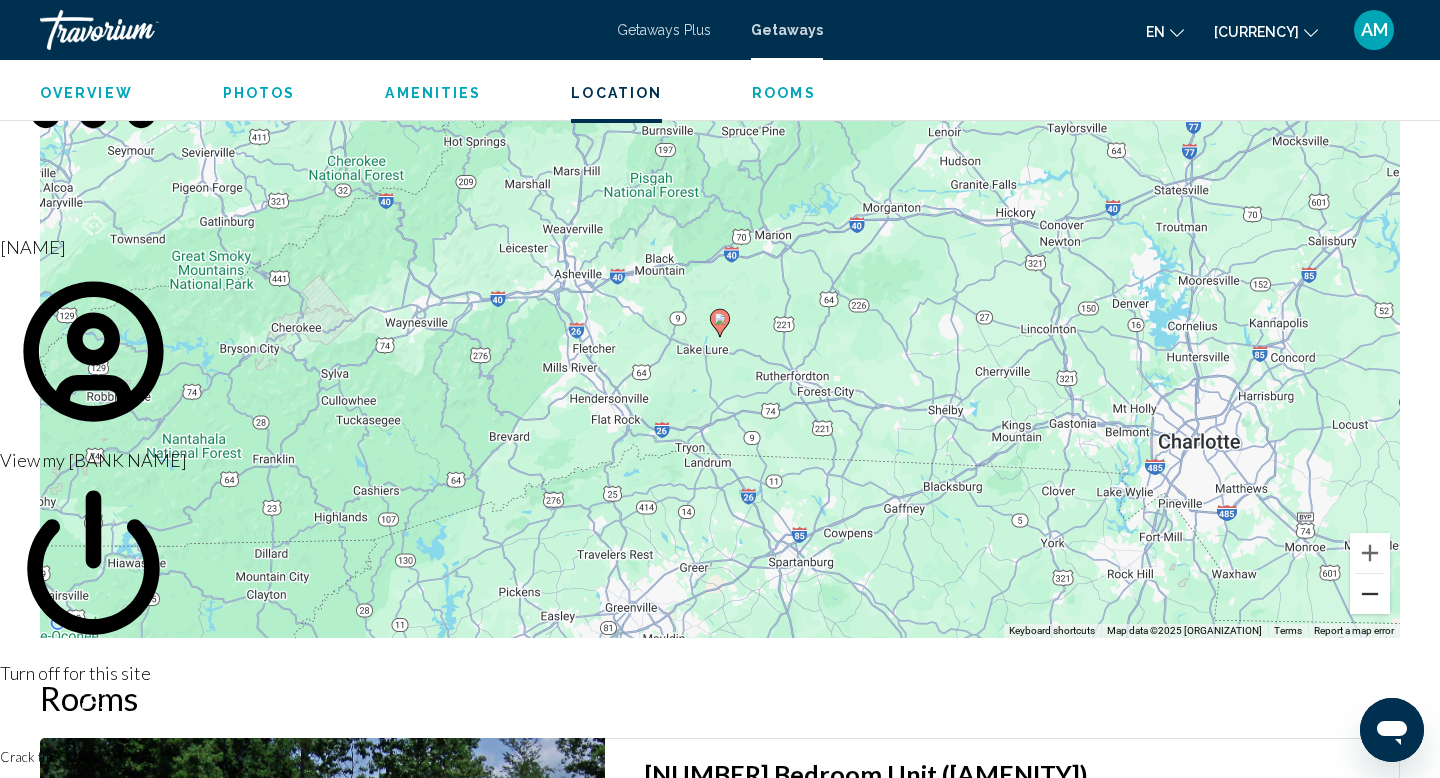 click at bounding box center [1370, 594] 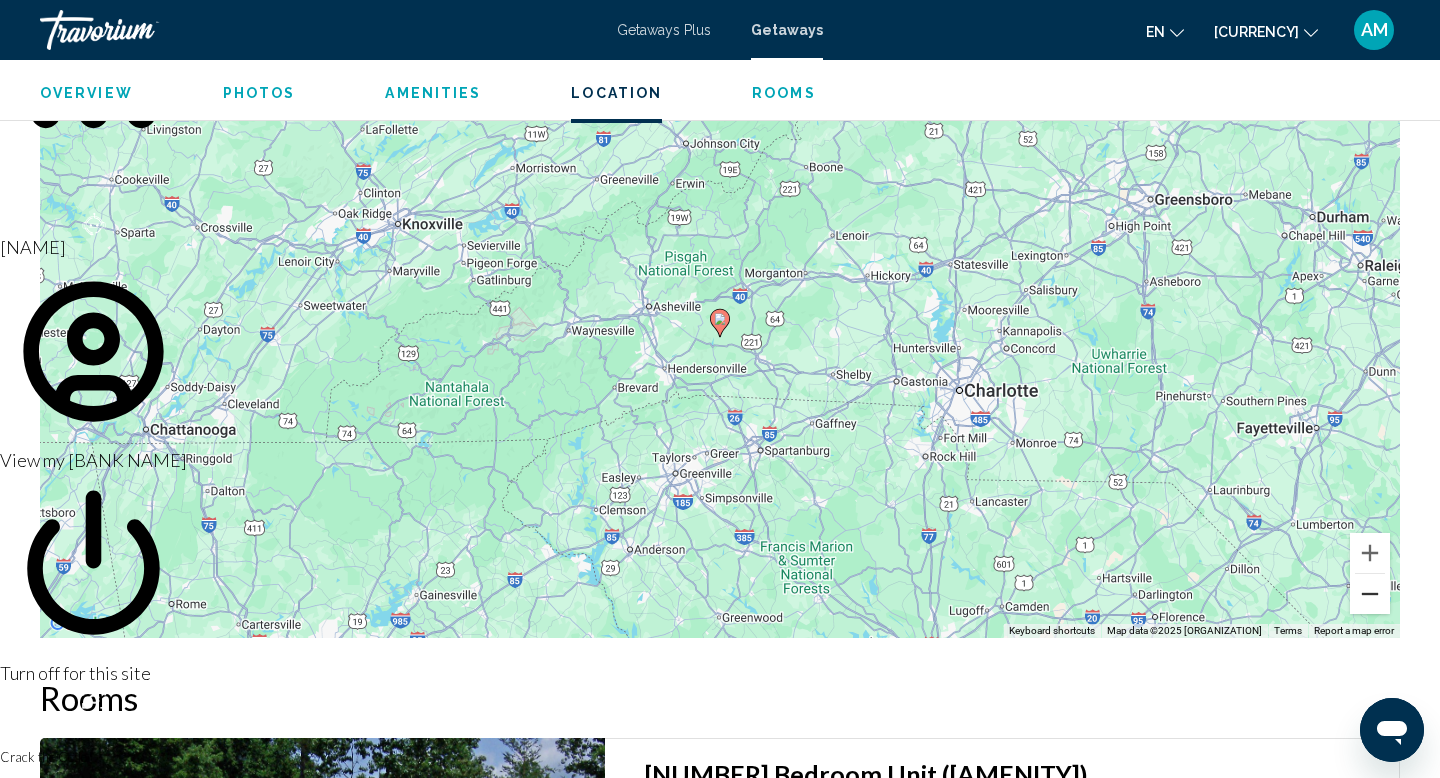 click at bounding box center [1370, 594] 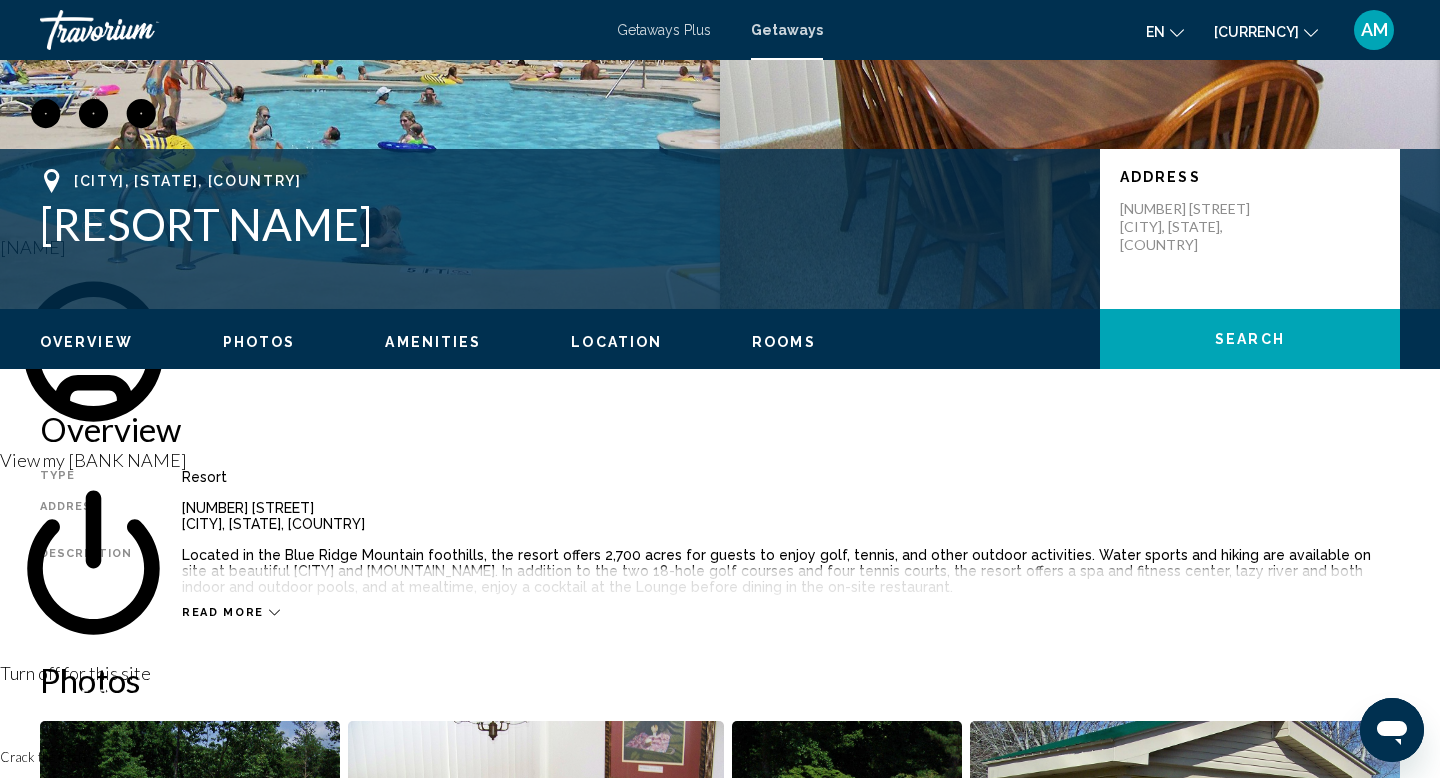 scroll, scrollTop: 0, scrollLeft: 0, axis: both 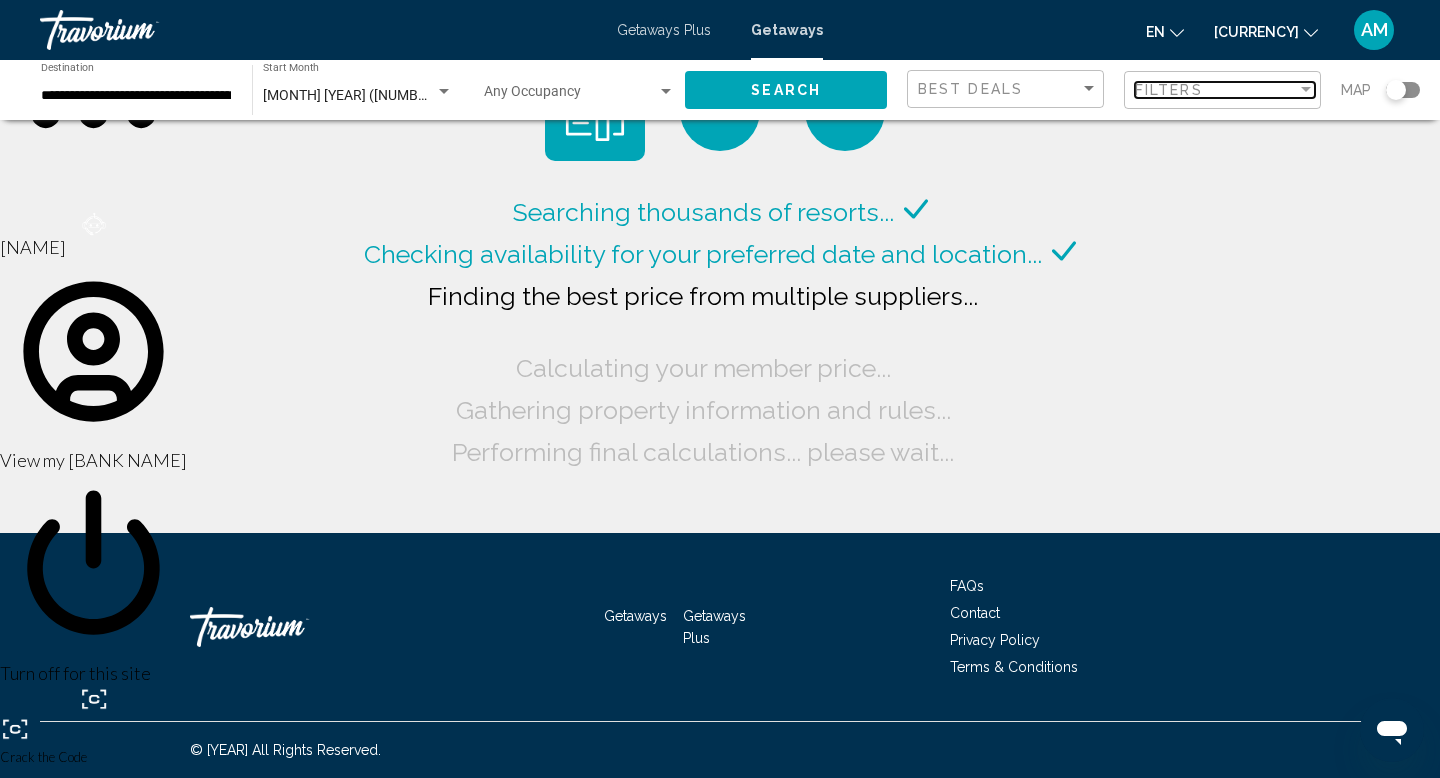 click on "Filters" at bounding box center [1216, 90] 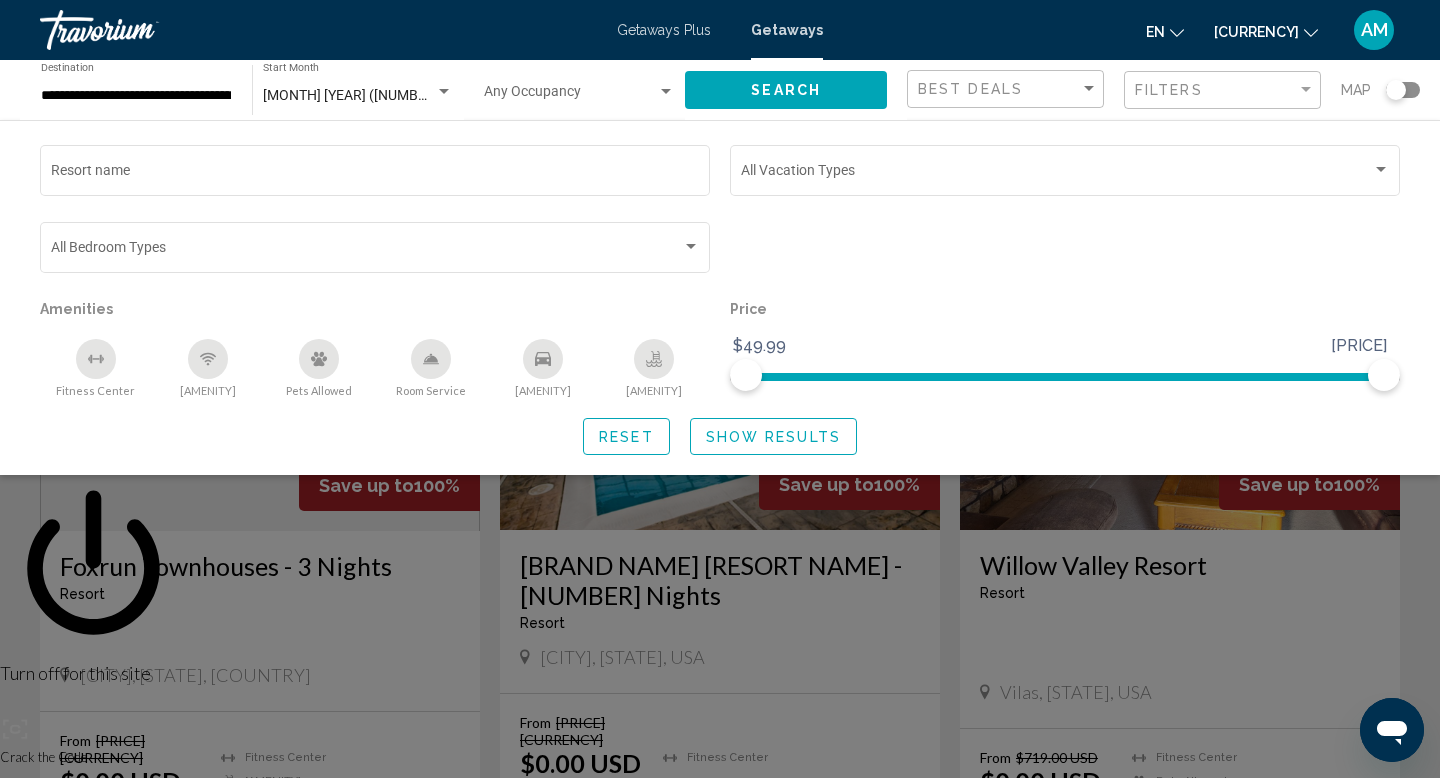 click at bounding box center (720, 539) 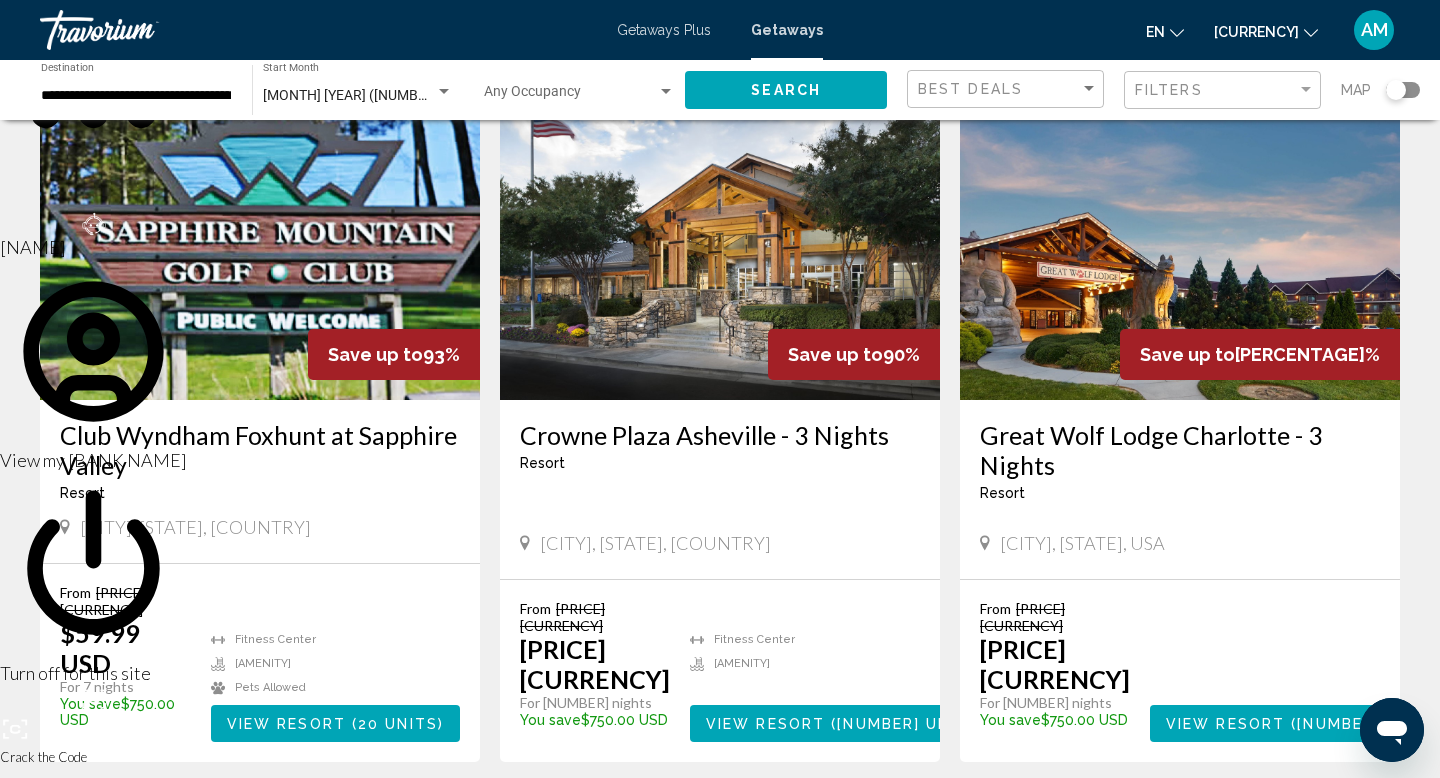 scroll, scrollTop: 2296, scrollLeft: 0, axis: vertical 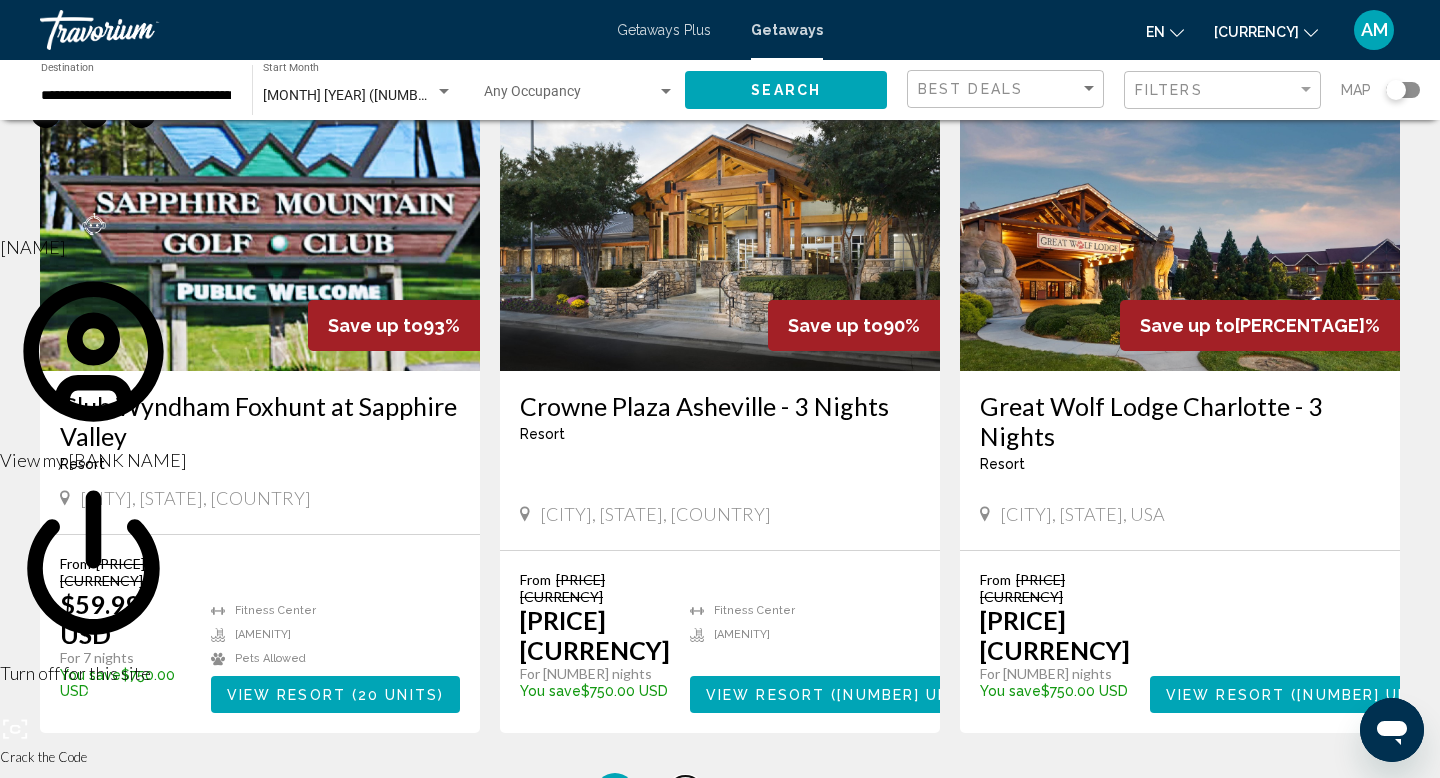 click on "2" at bounding box center (685, 793) 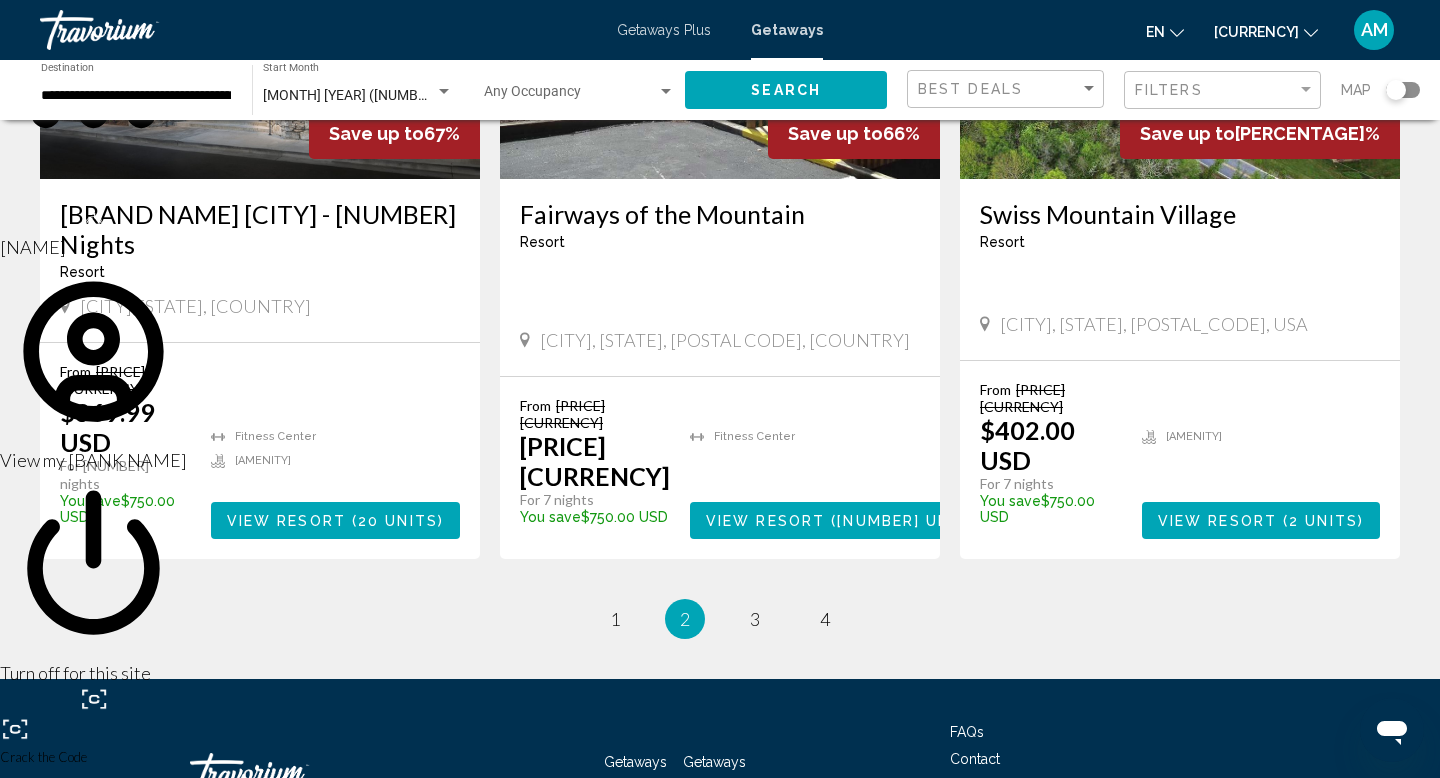 scroll, scrollTop: 2439, scrollLeft: 0, axis: vertical 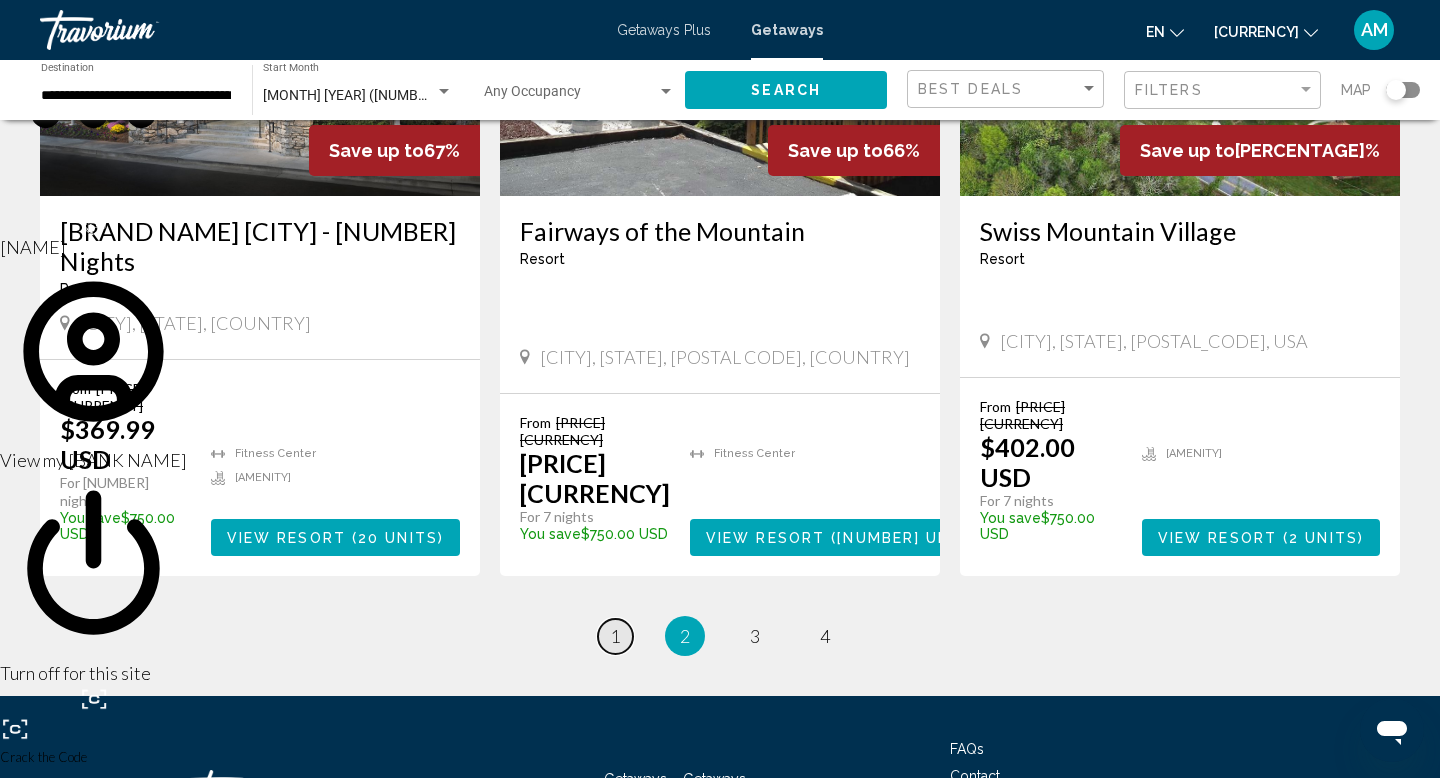 click on "page  1" at bounding box center [615, 636] 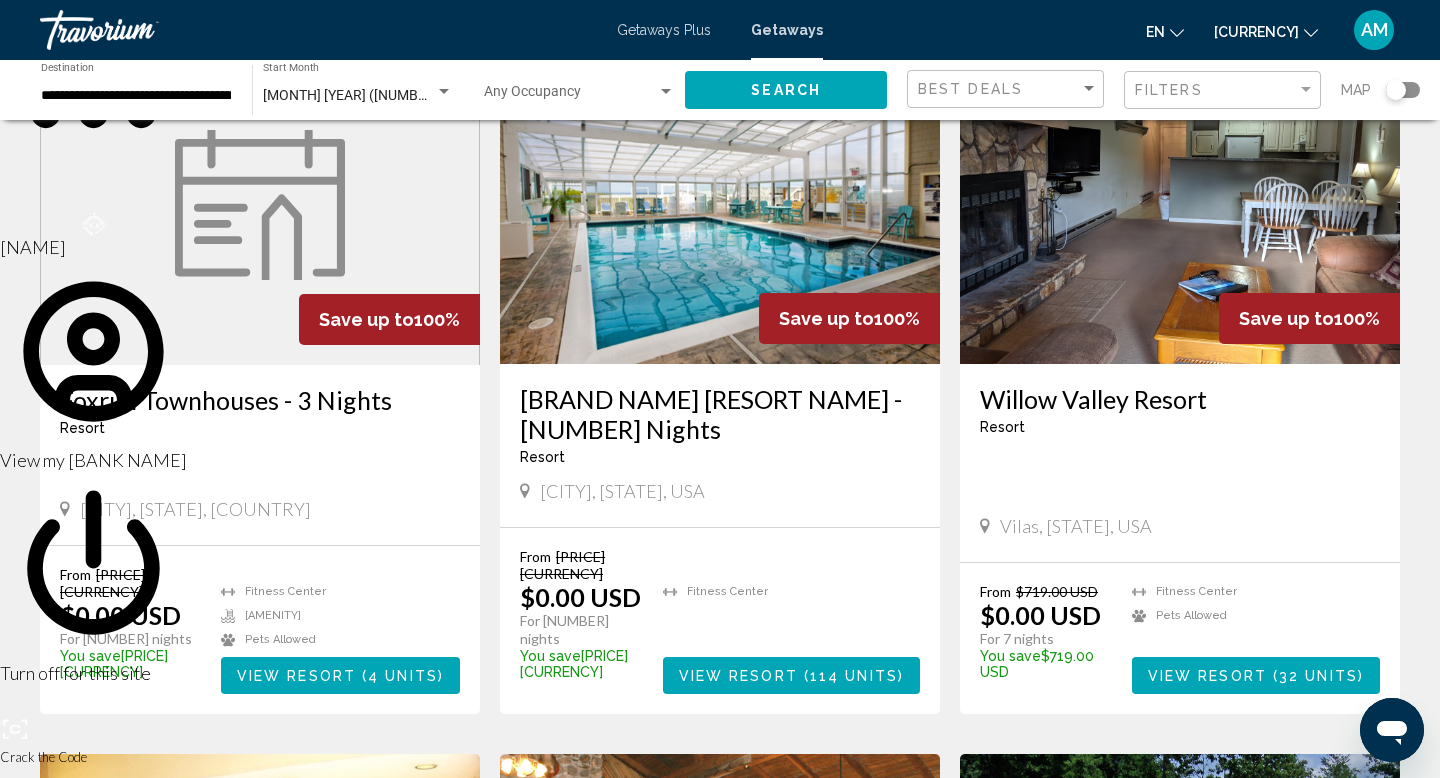 scroll, scrollTop: 165, scrollLeft: 0, axis: vertical 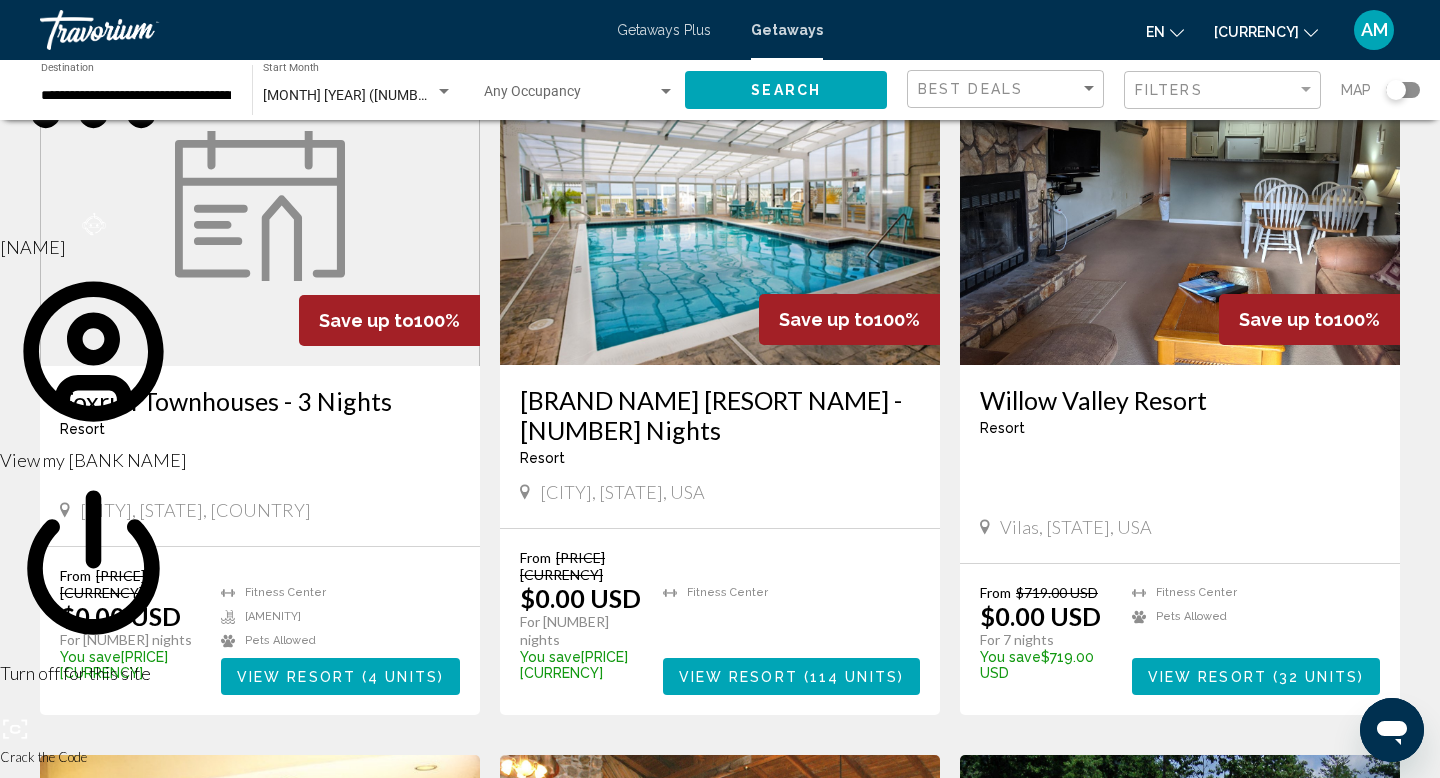 click on "View Resort" at bounding box center (738, 677) 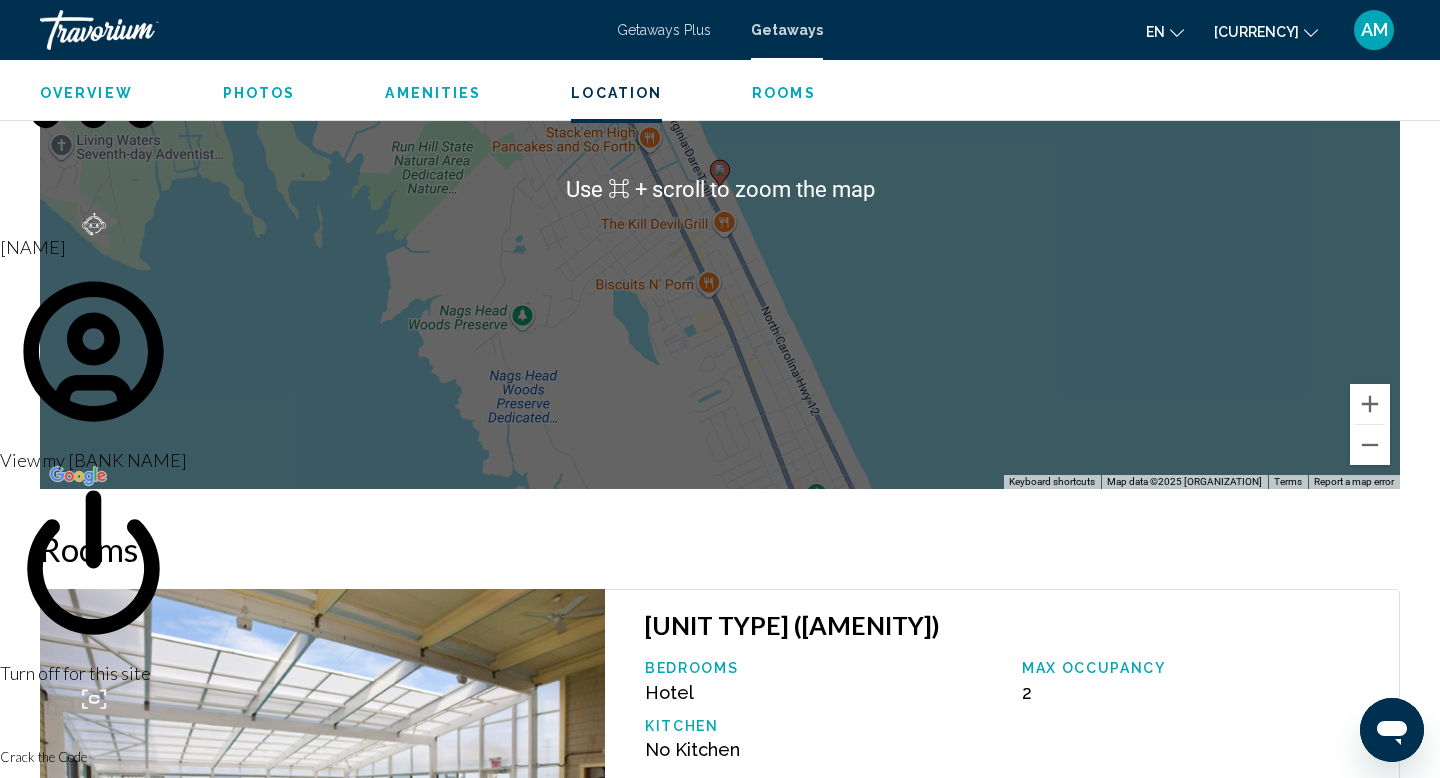 scroll, scrollTop: 2084, scrollLeft: 0, axis: vertical 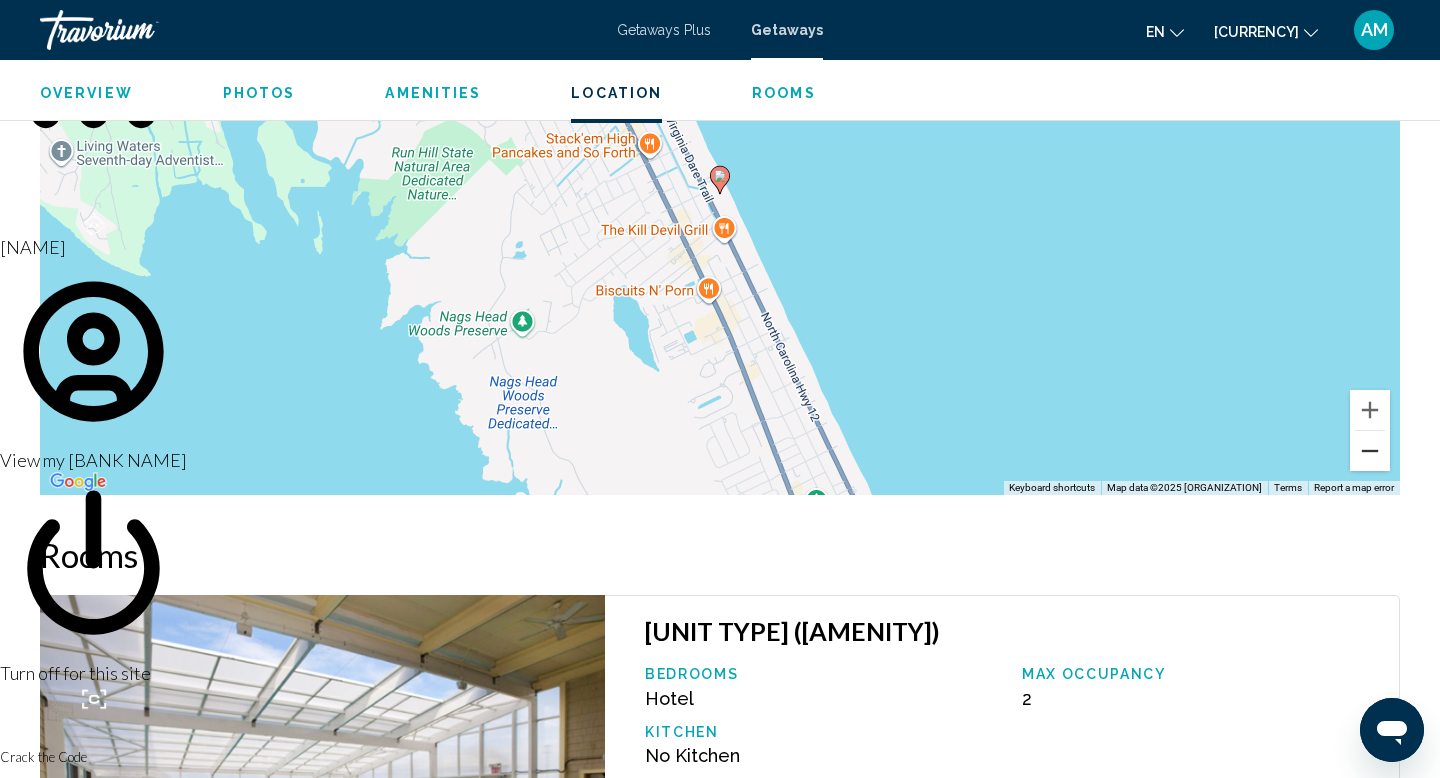 click at bounding box center [1370, 451] 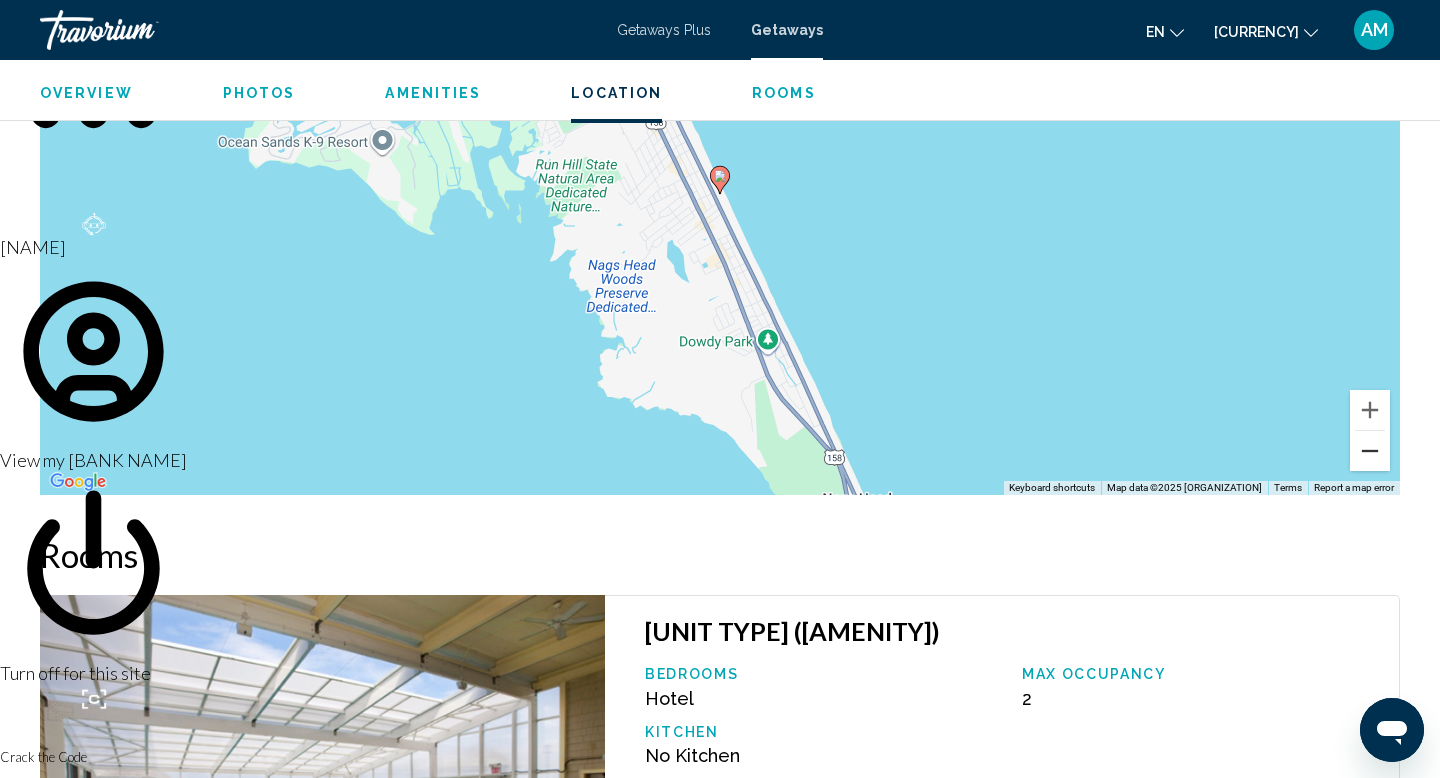 click at bounding box center (1370, 451) 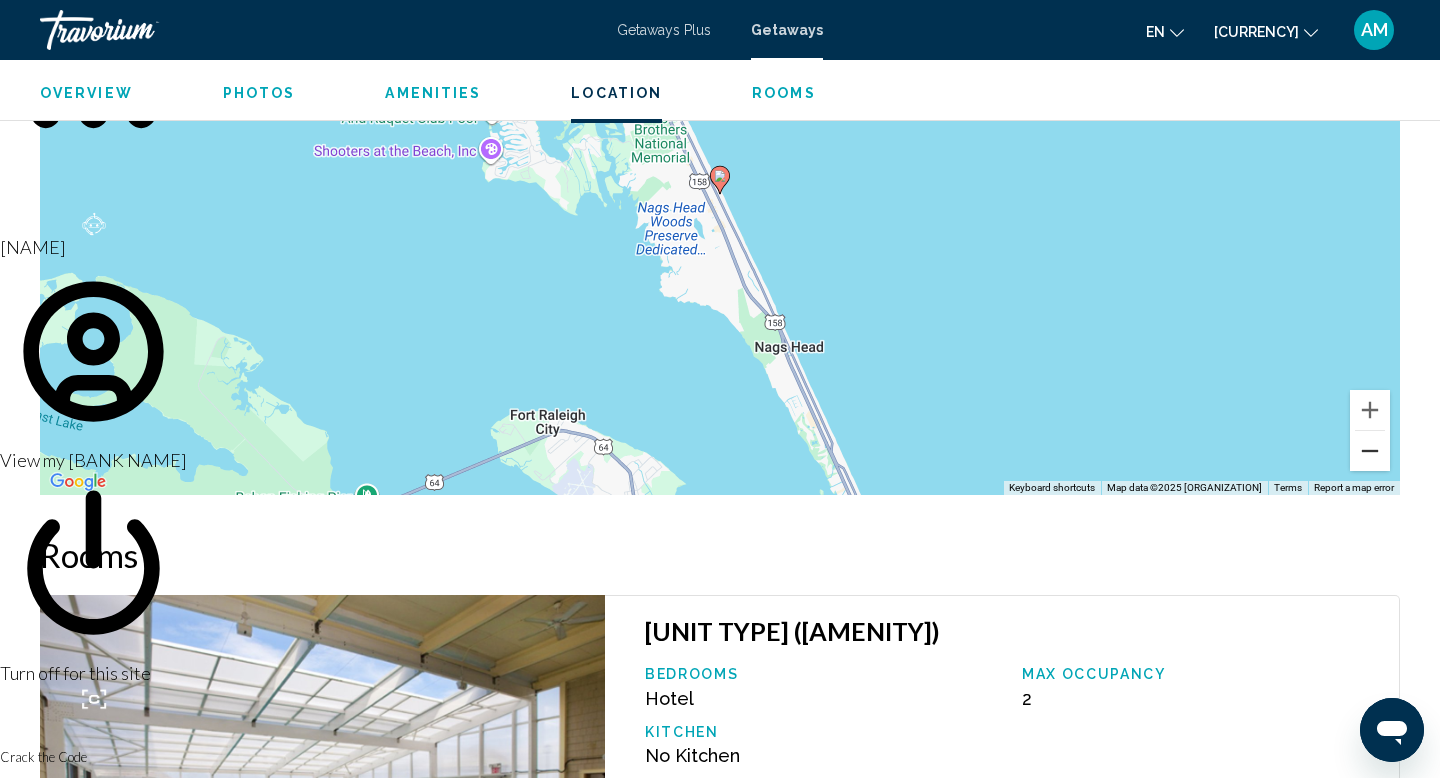 click at bounding box center (1370, 451) 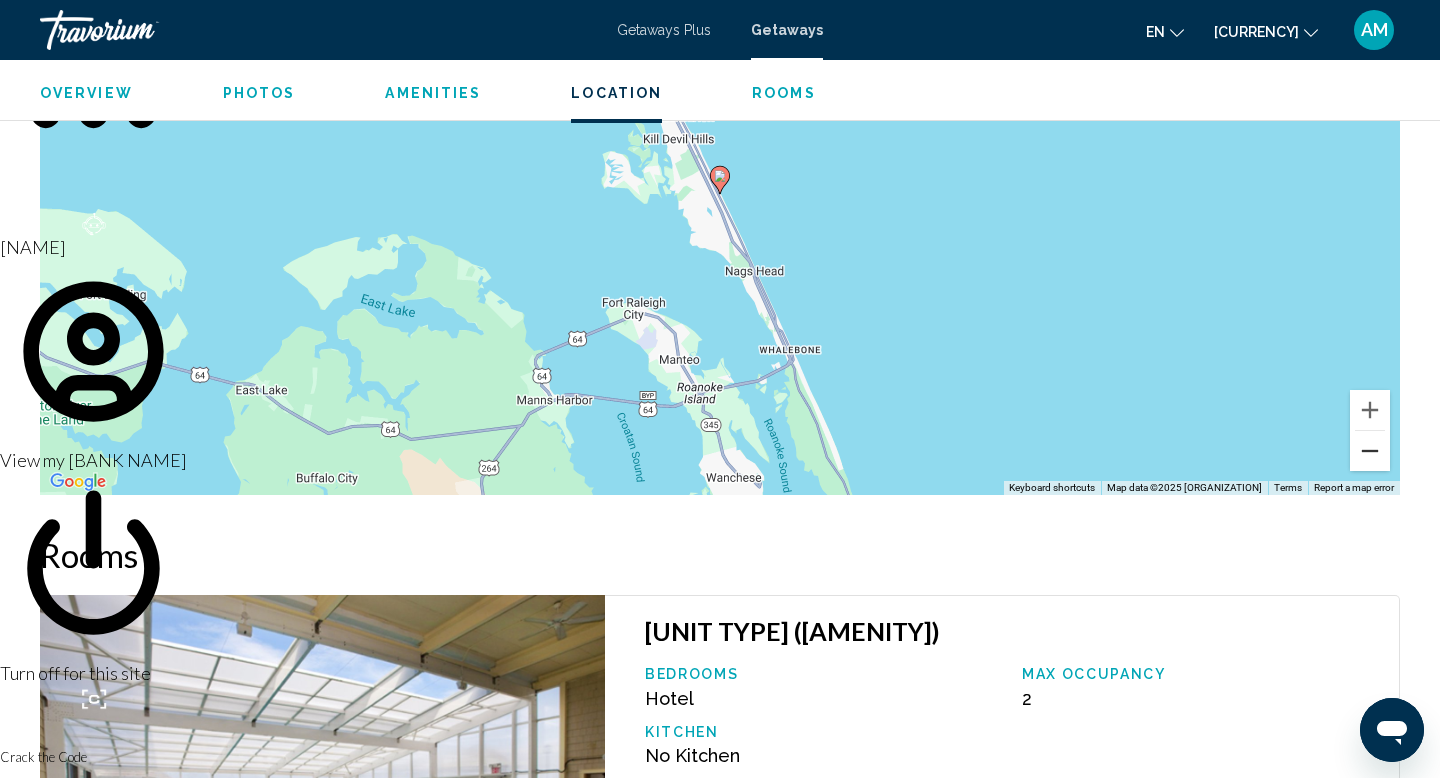 click at bounding box center (1370, 451) 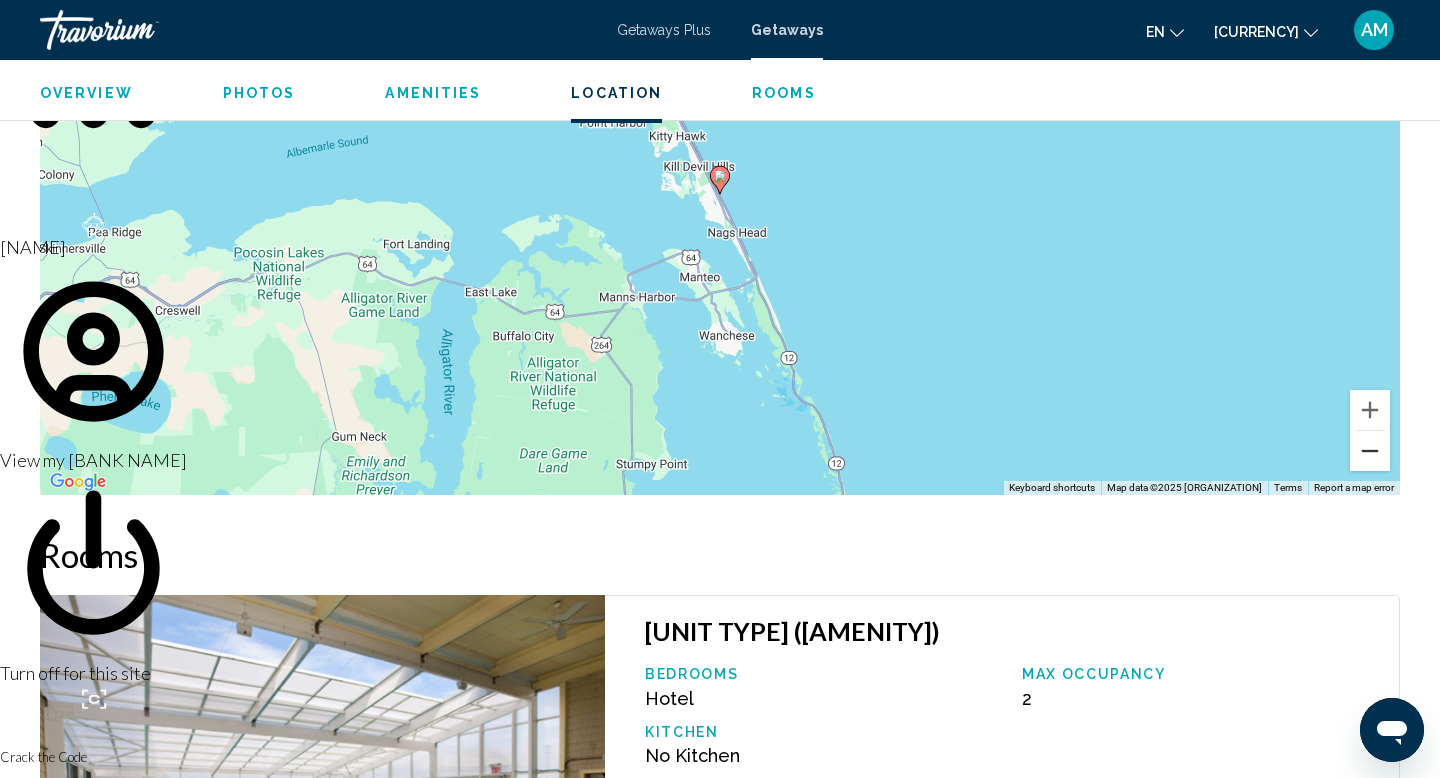 click at bounding box center (1370, 451) 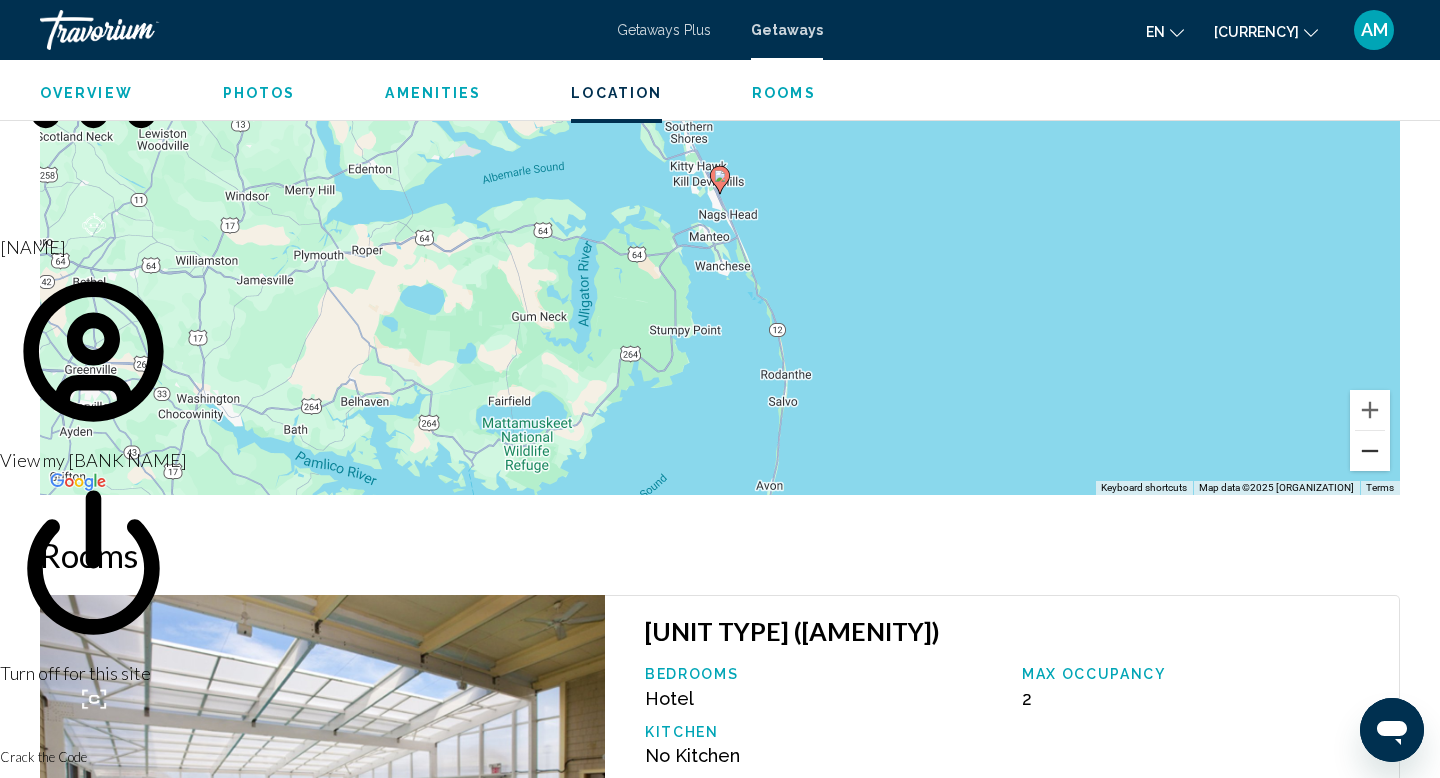 click at bounding box center [1370, 451] 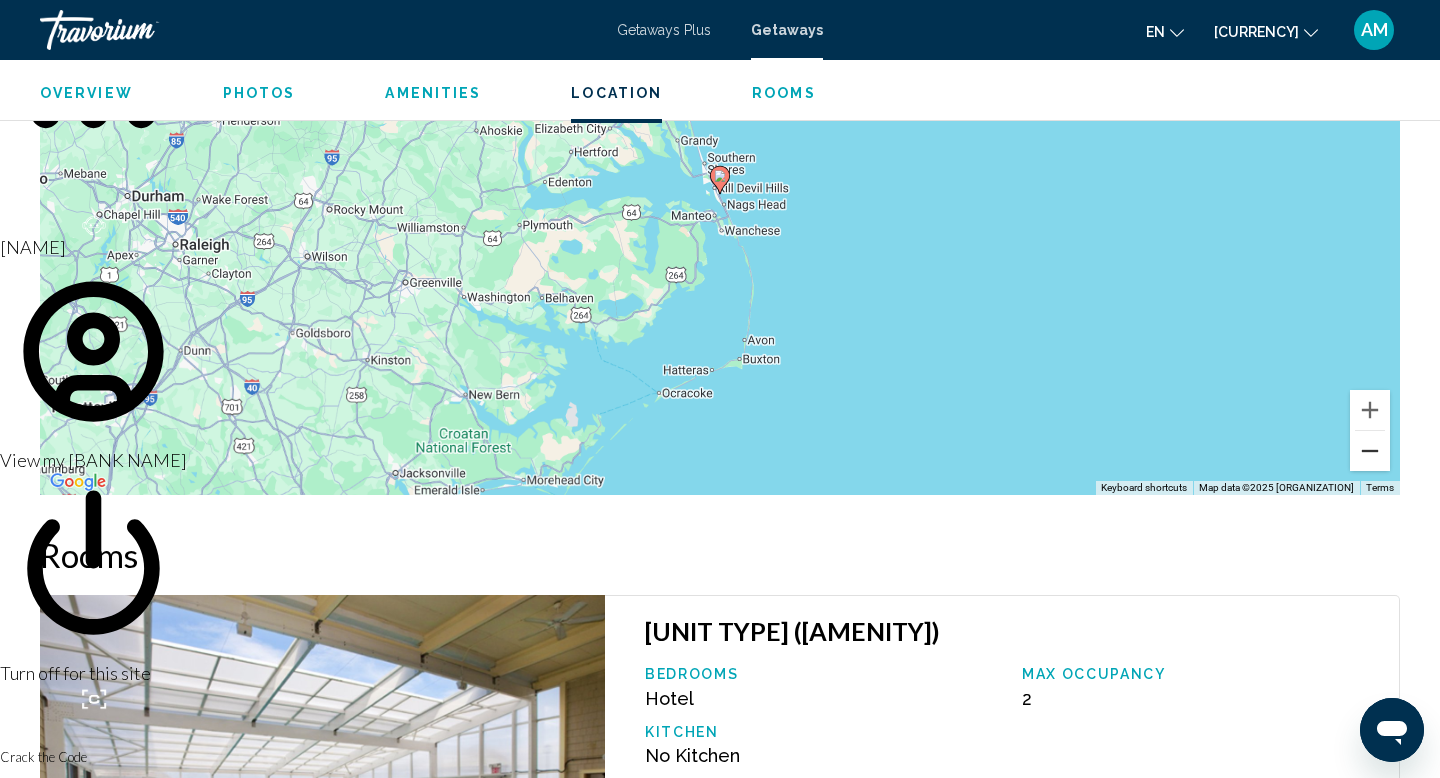 click at bounding box center [1370, 451] 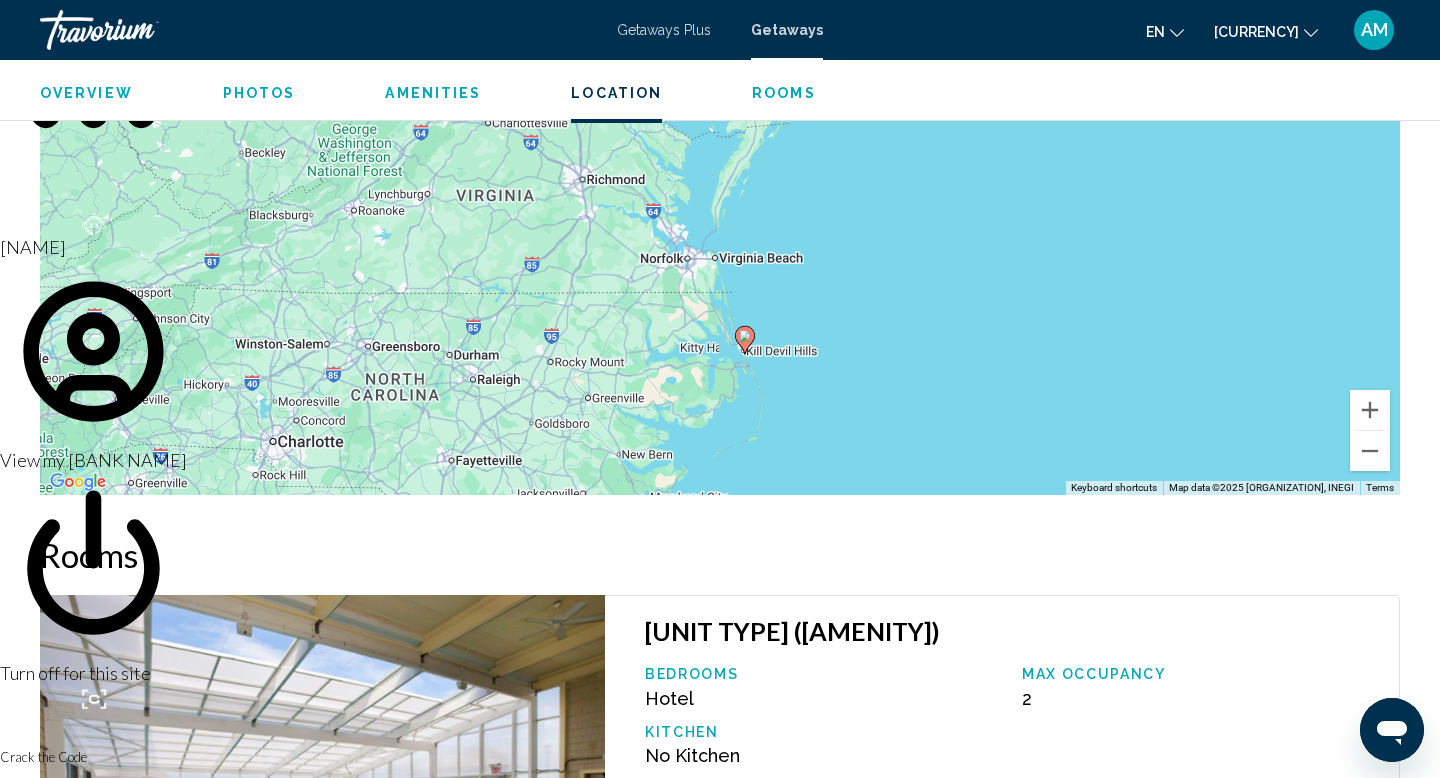drag, startPoint x: 1025, startPoint y: 308, endPoint x: 1050, endPoint y: 471, distance: 164.90604 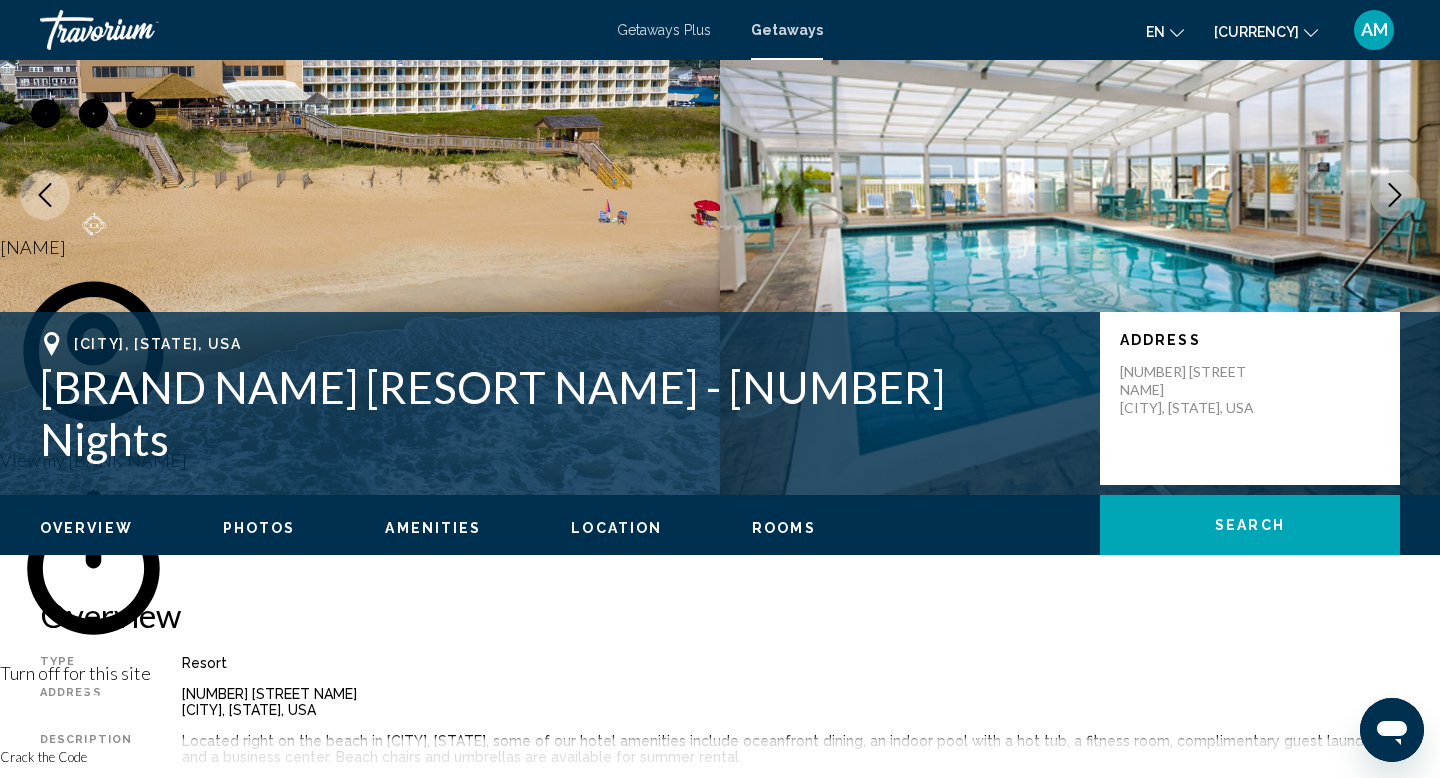 scroll, scrollTop: 0, scrollLeft: 0, axis: both 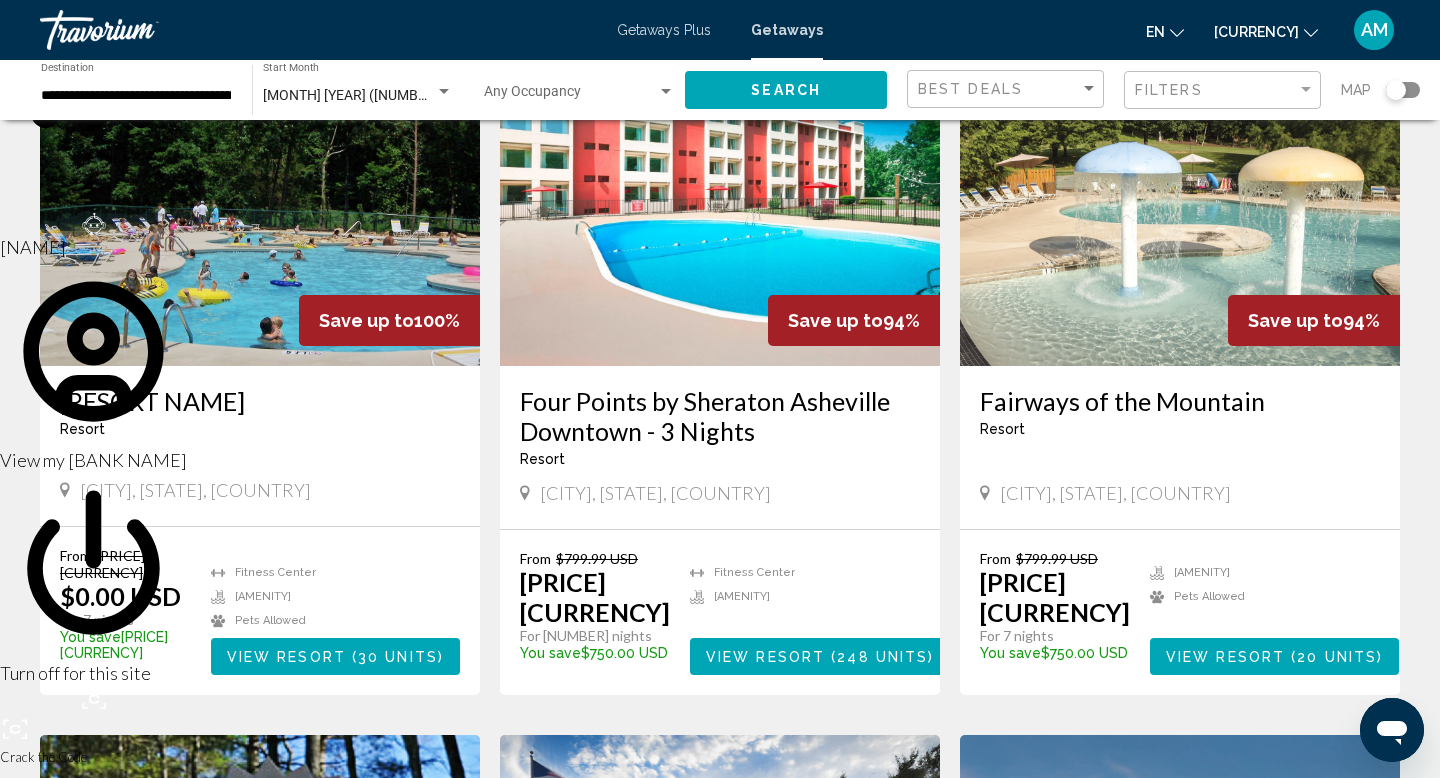 click at bounding box center (1180, 206) 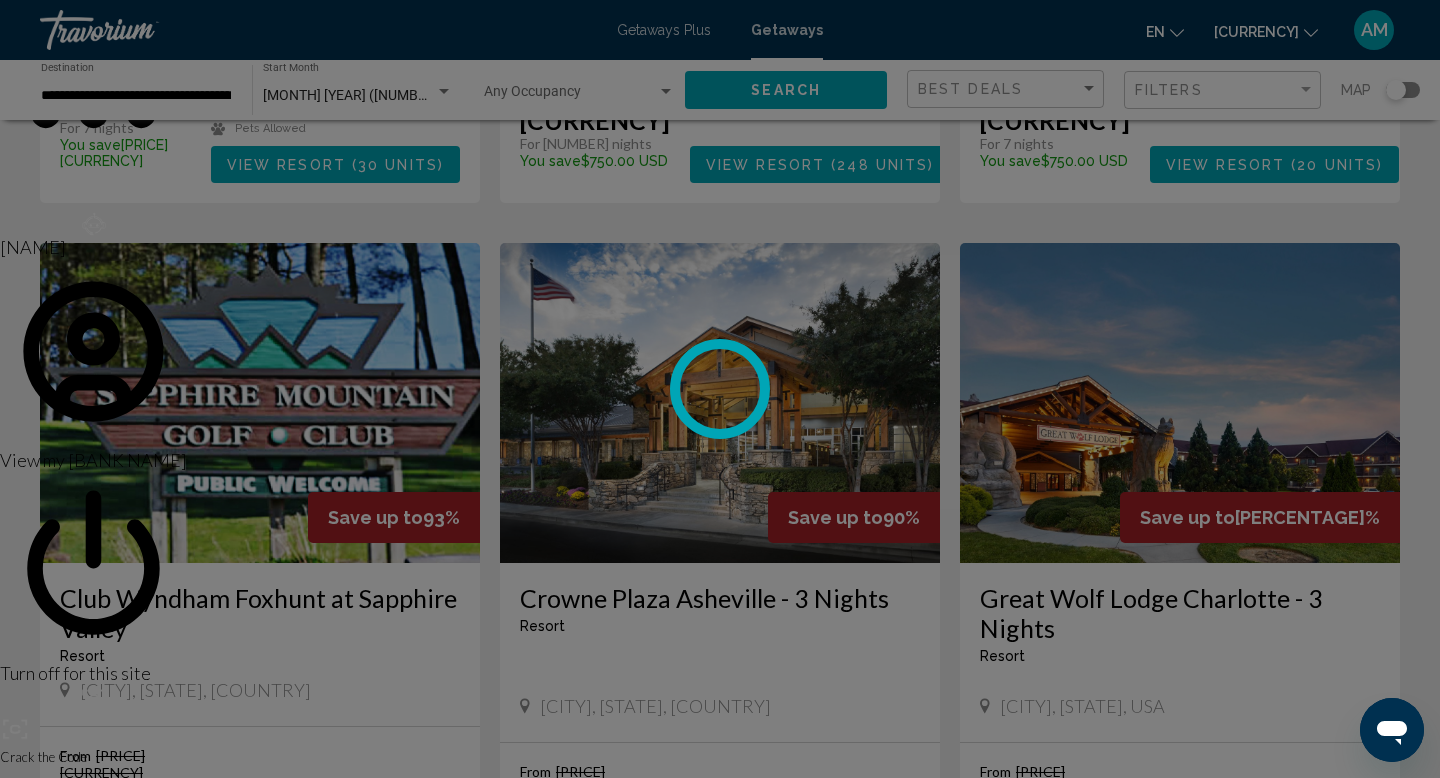 scroll, scrollTop: 2107, scrollLeft: 0, axis: vertical 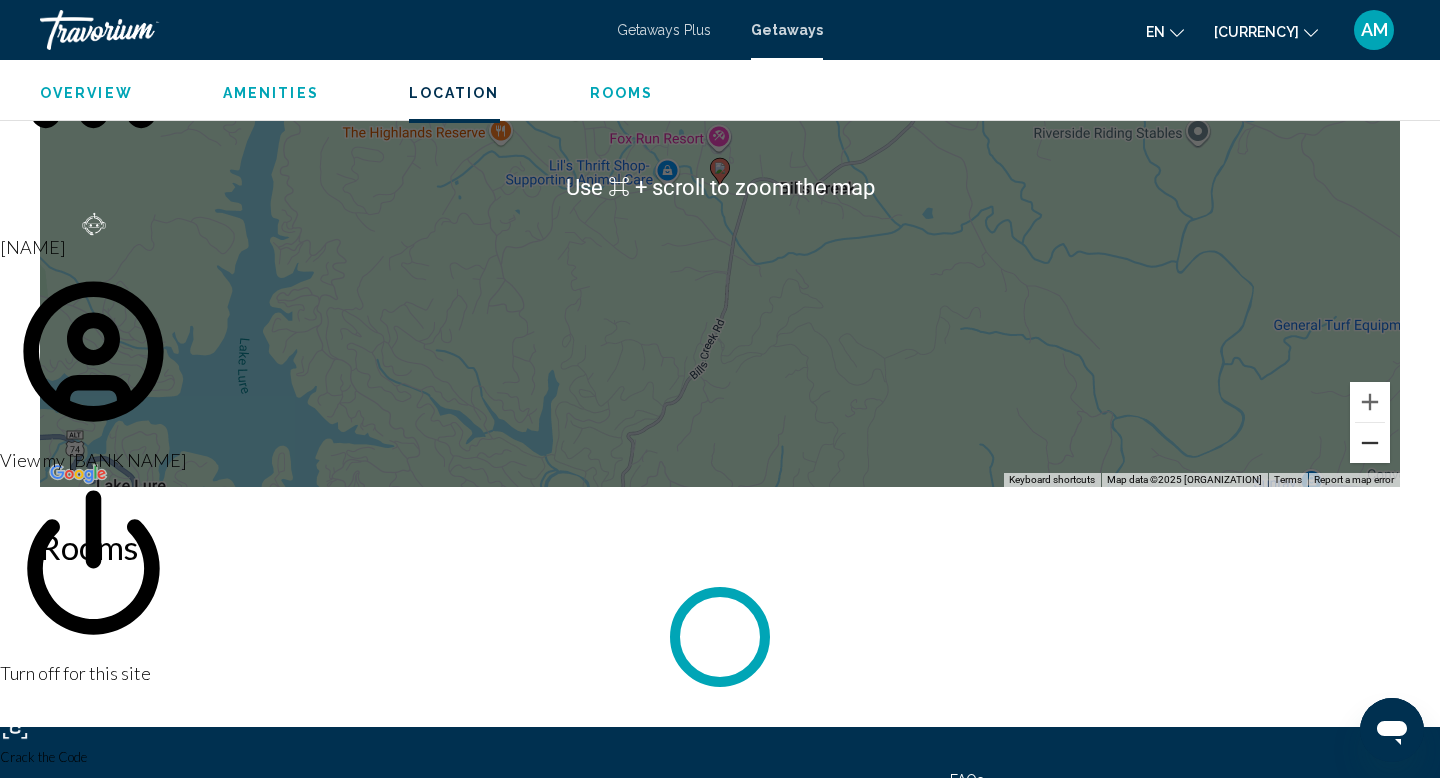 click at bounding box center [1370, 443] 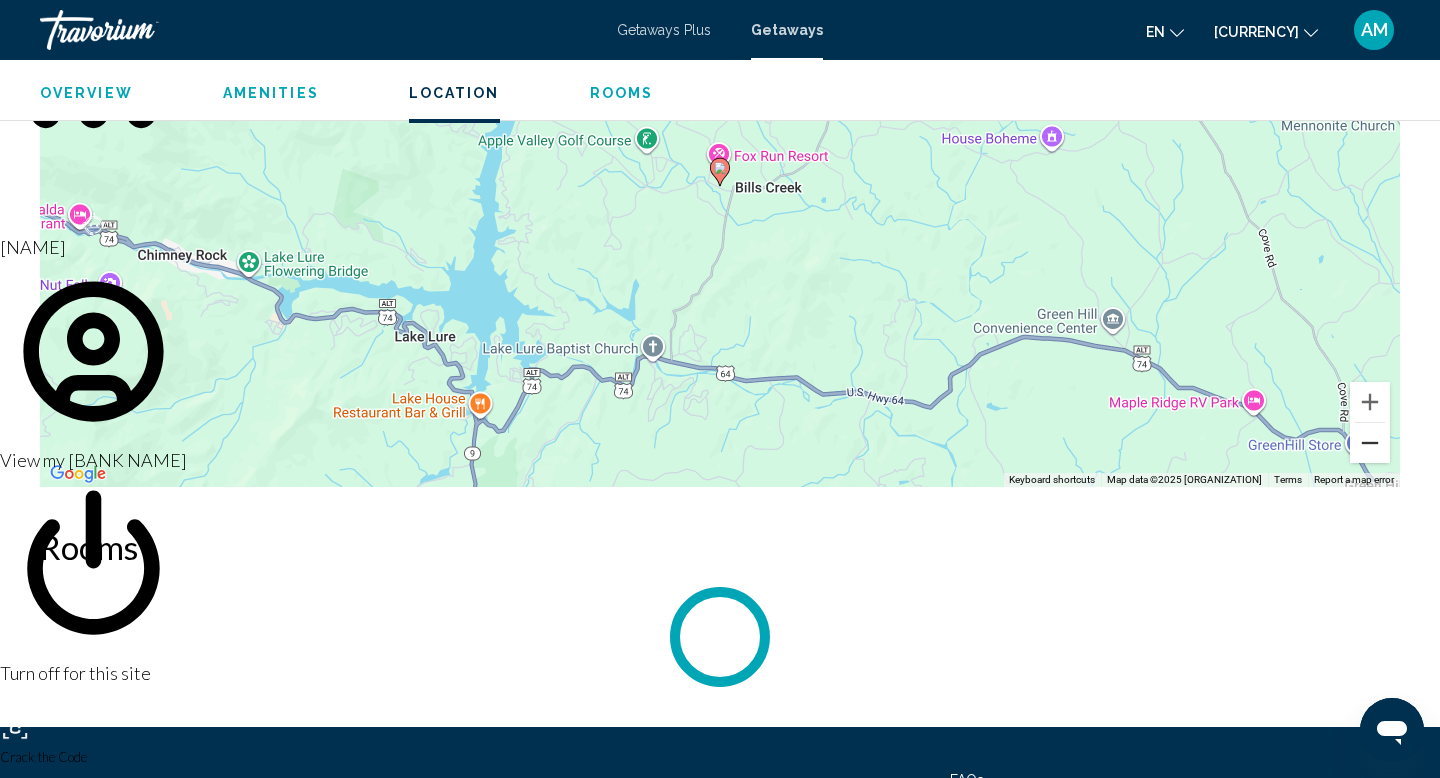 click at bounding box center [1370, 443] 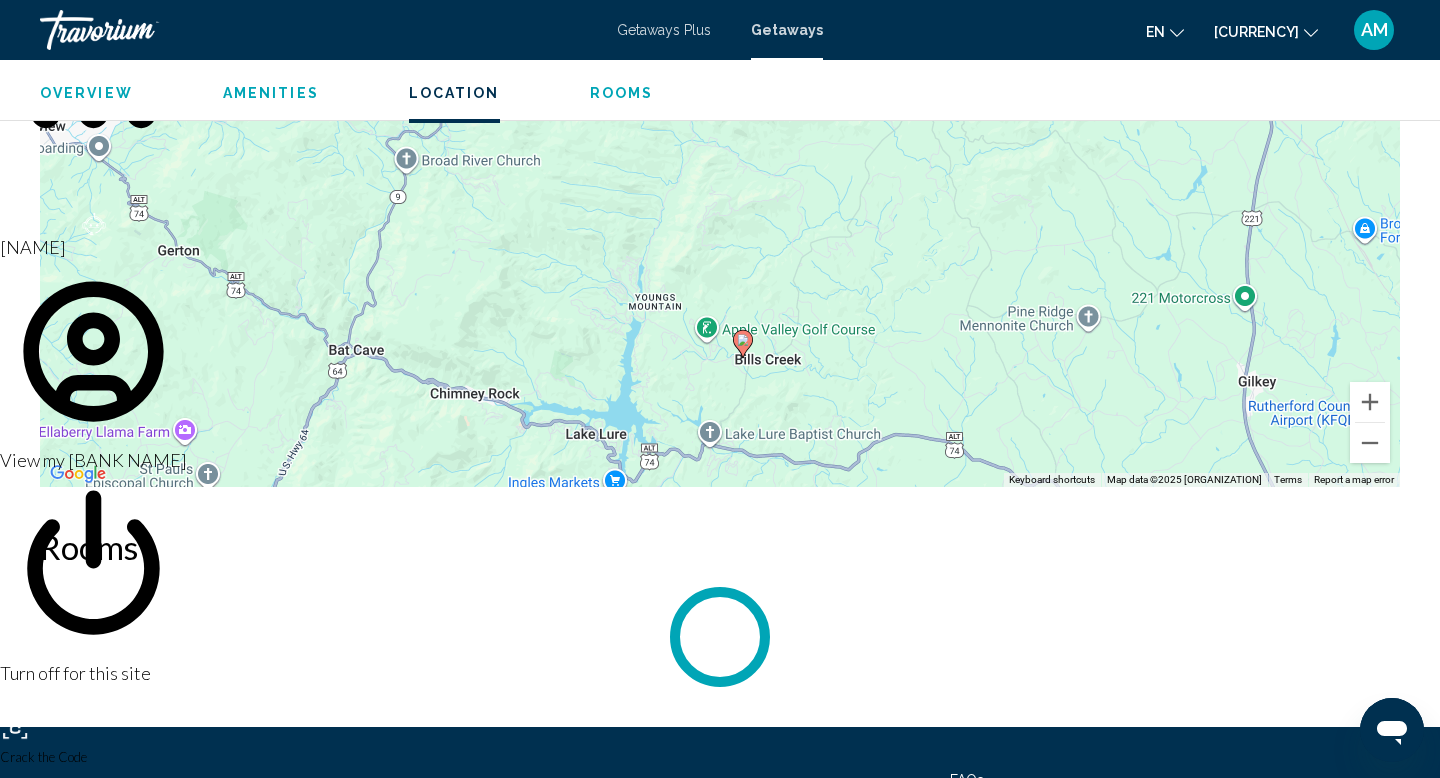drag, startPoint x: 1127, startPoint y: 301, endPoint x: 1151, endPoint y: 479, distance: 179.61069 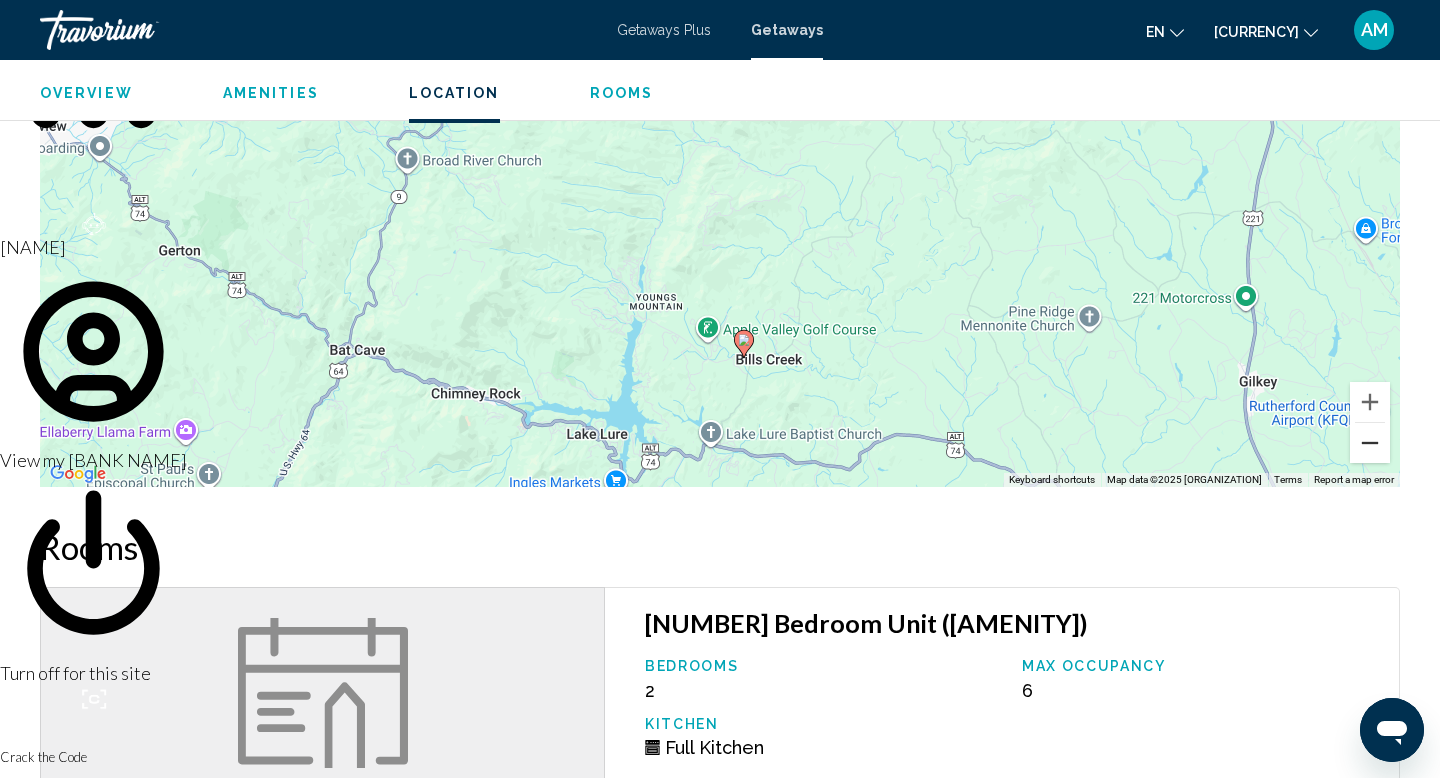 click at bounding box center (1370, 443) 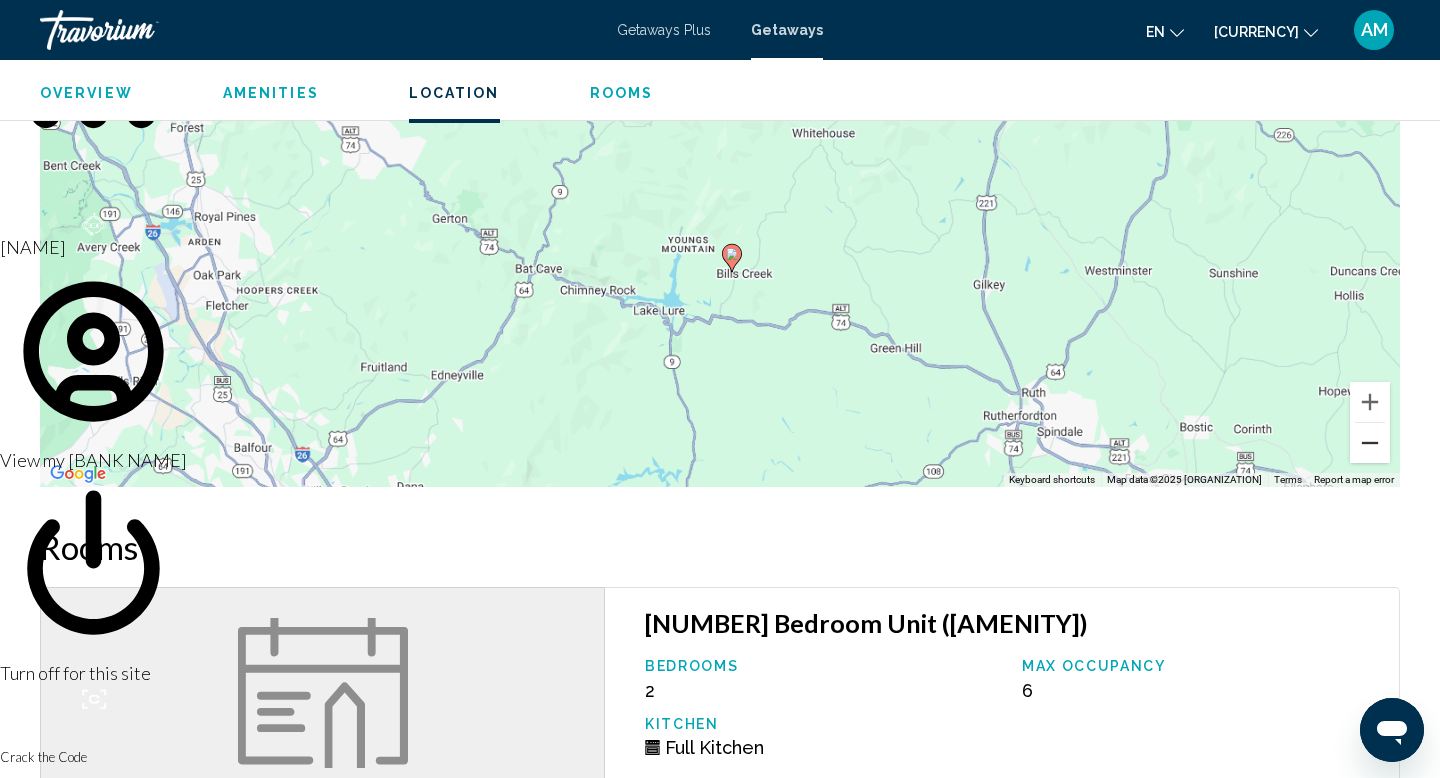 click at bounding box center [1370, 443] 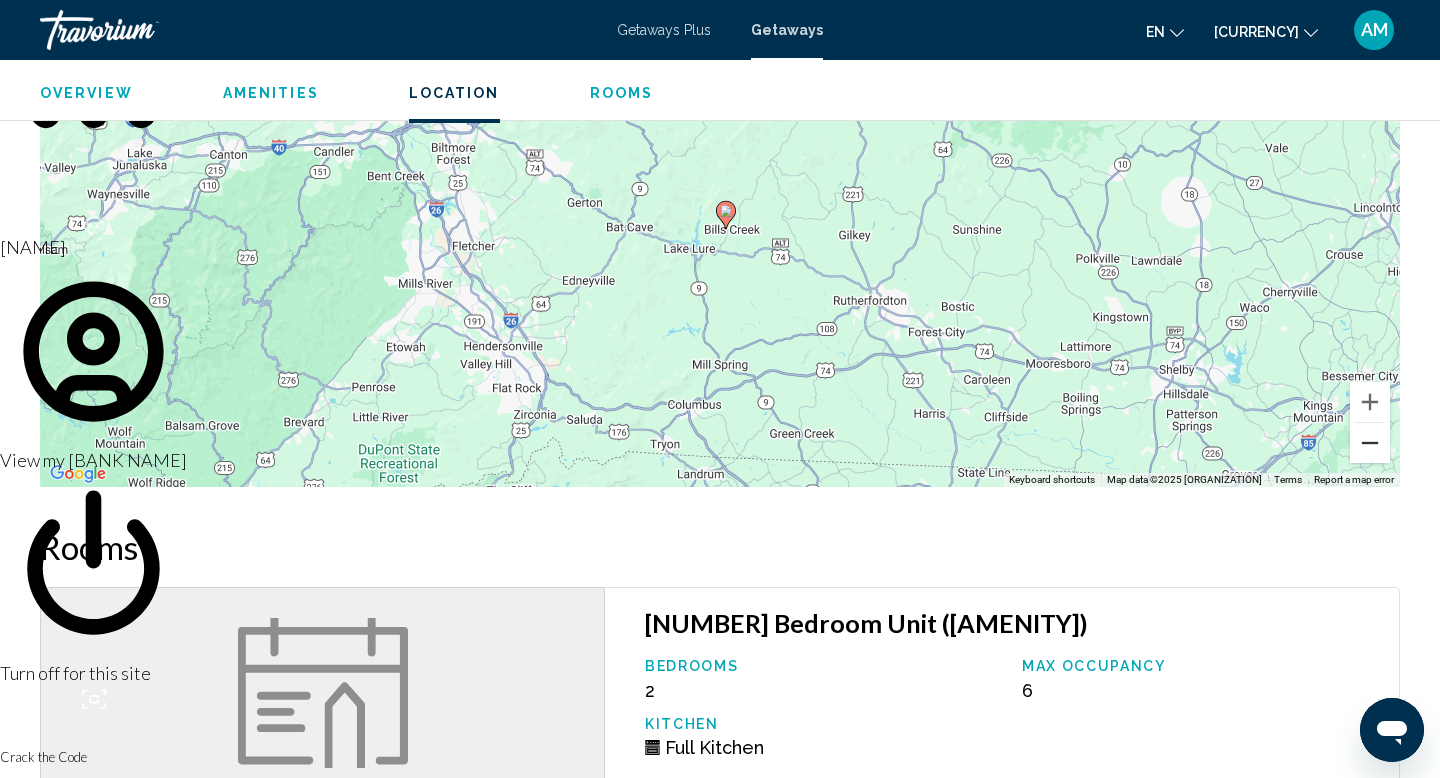 click at bounding box center [1370, 443] 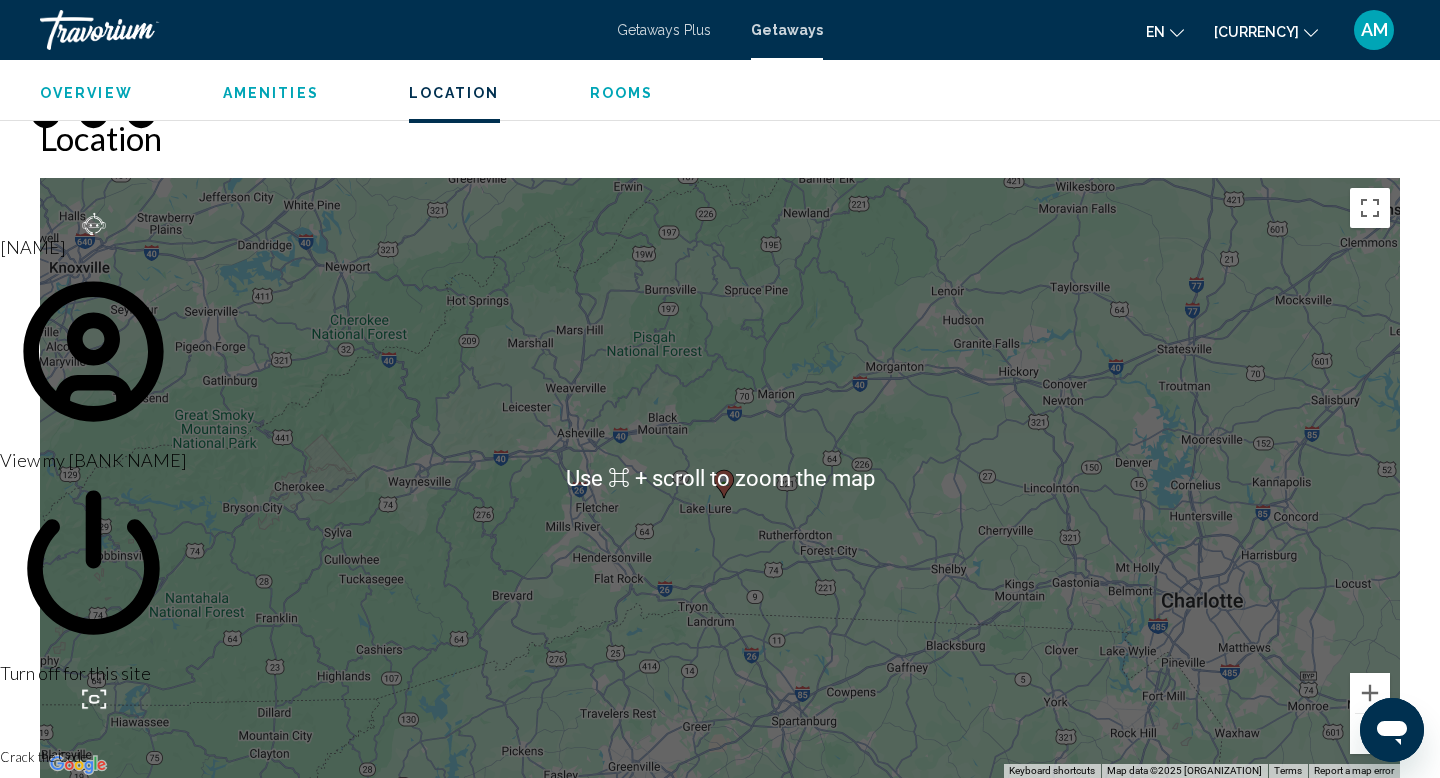 scroll, scrollTop: 1540, scrollLeft: 0, axis: vertical 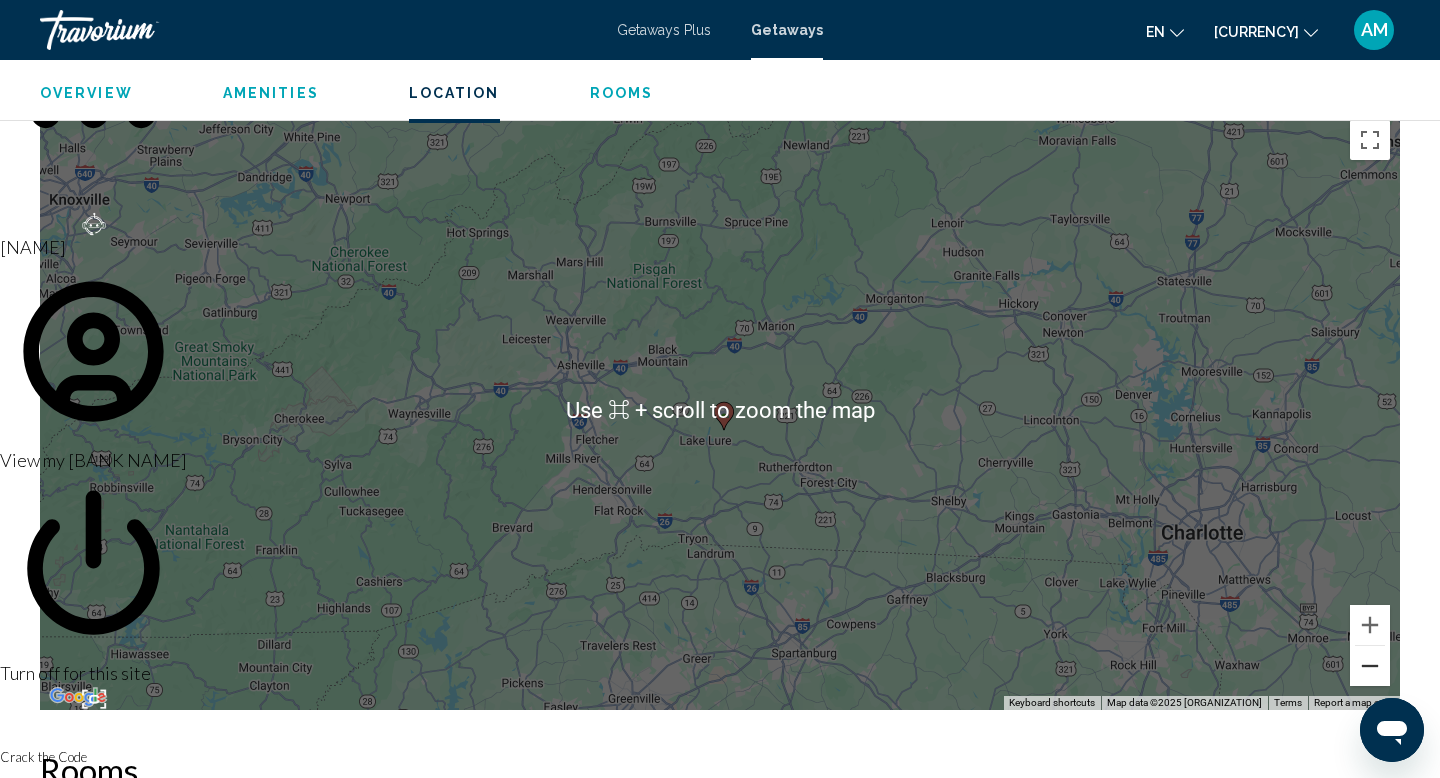 click at bounding box center (1370, 666) 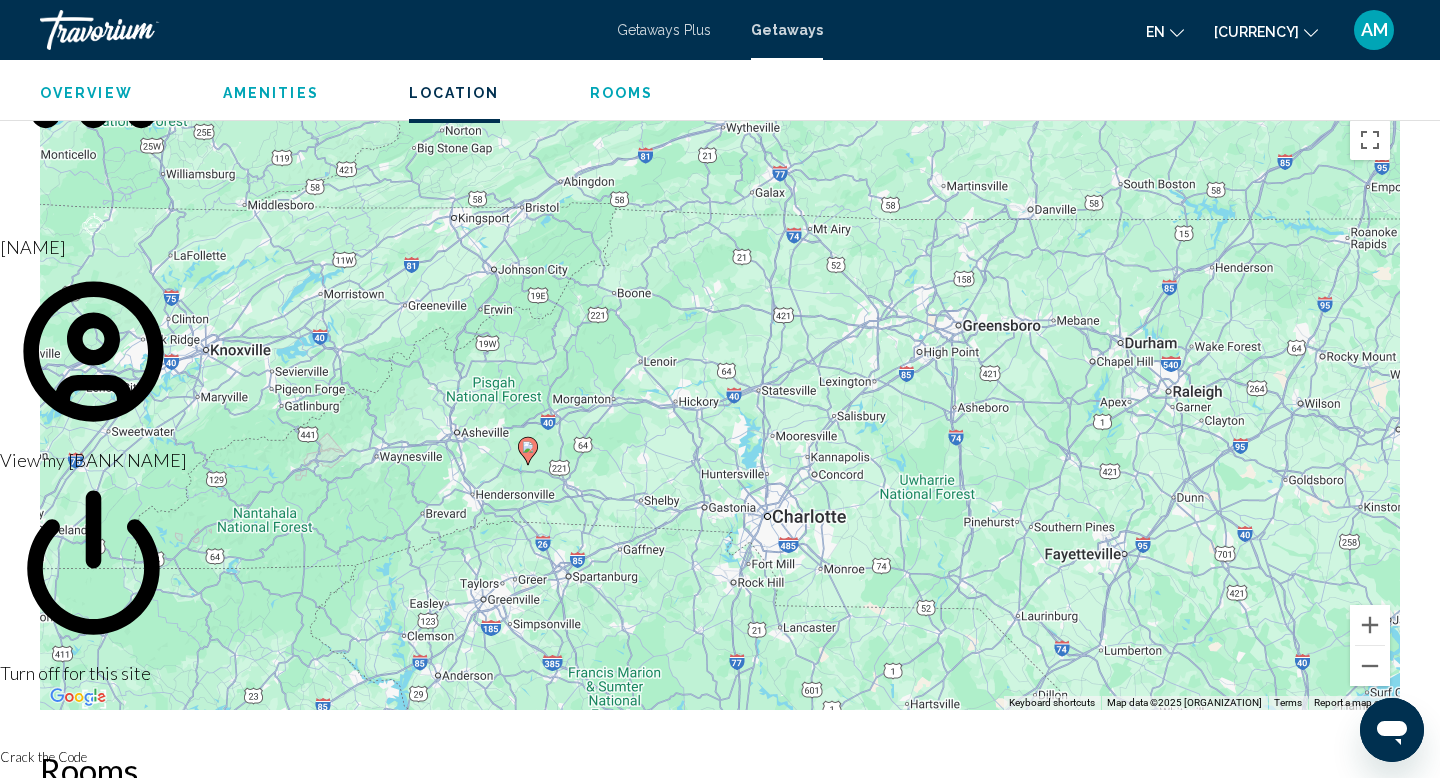 drag, startPoint x: 1303, startPoint y: 304, endPoint x: 1112, endPoint y: 347, distance: 195.78049 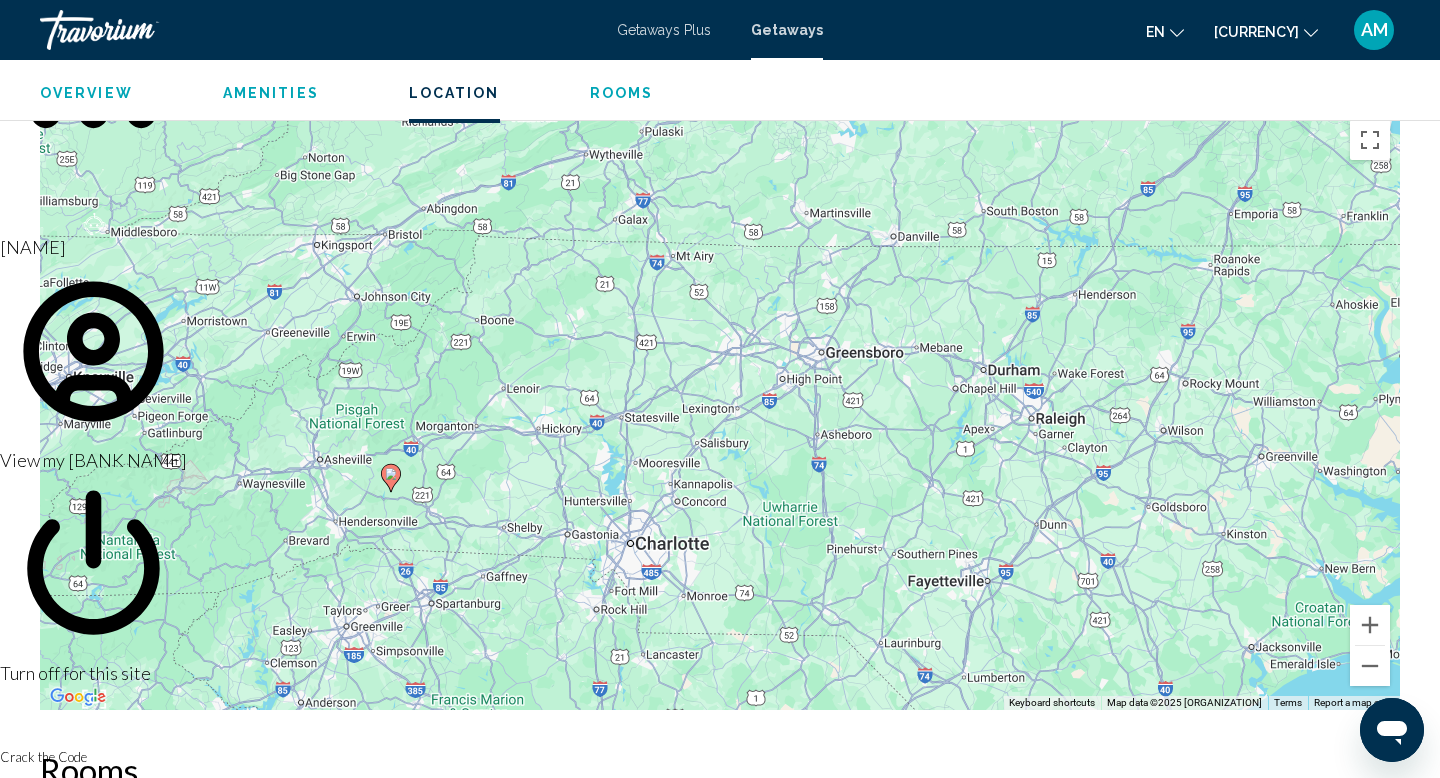 drag, startPoint x: 1112, startPoint y: 347, endPoint x: 967, endPoint y: 377, distance: 148.07092 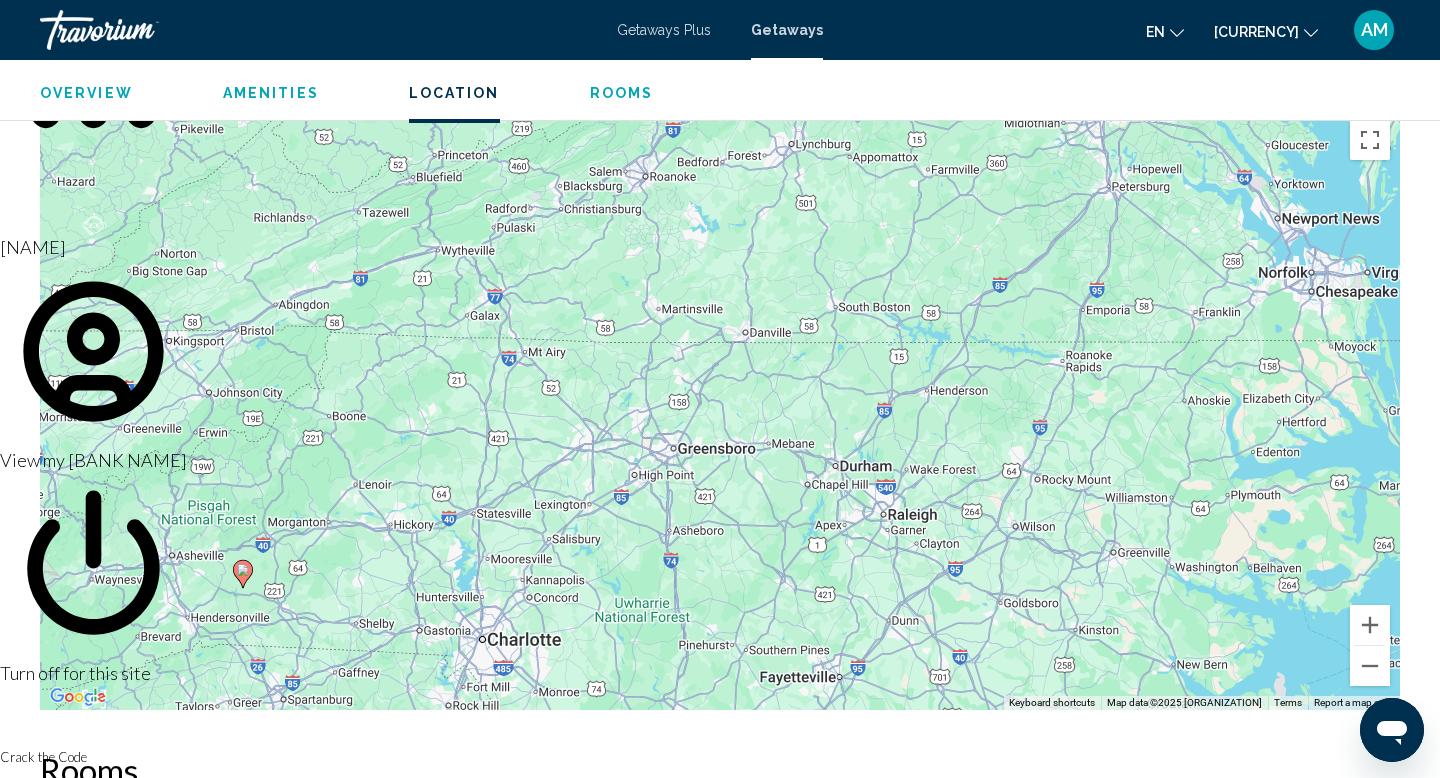 drag, startPoint x: 1142, startPoint y: 308, endPoint x: 992, endPoint y: 401, distance: 176.4908 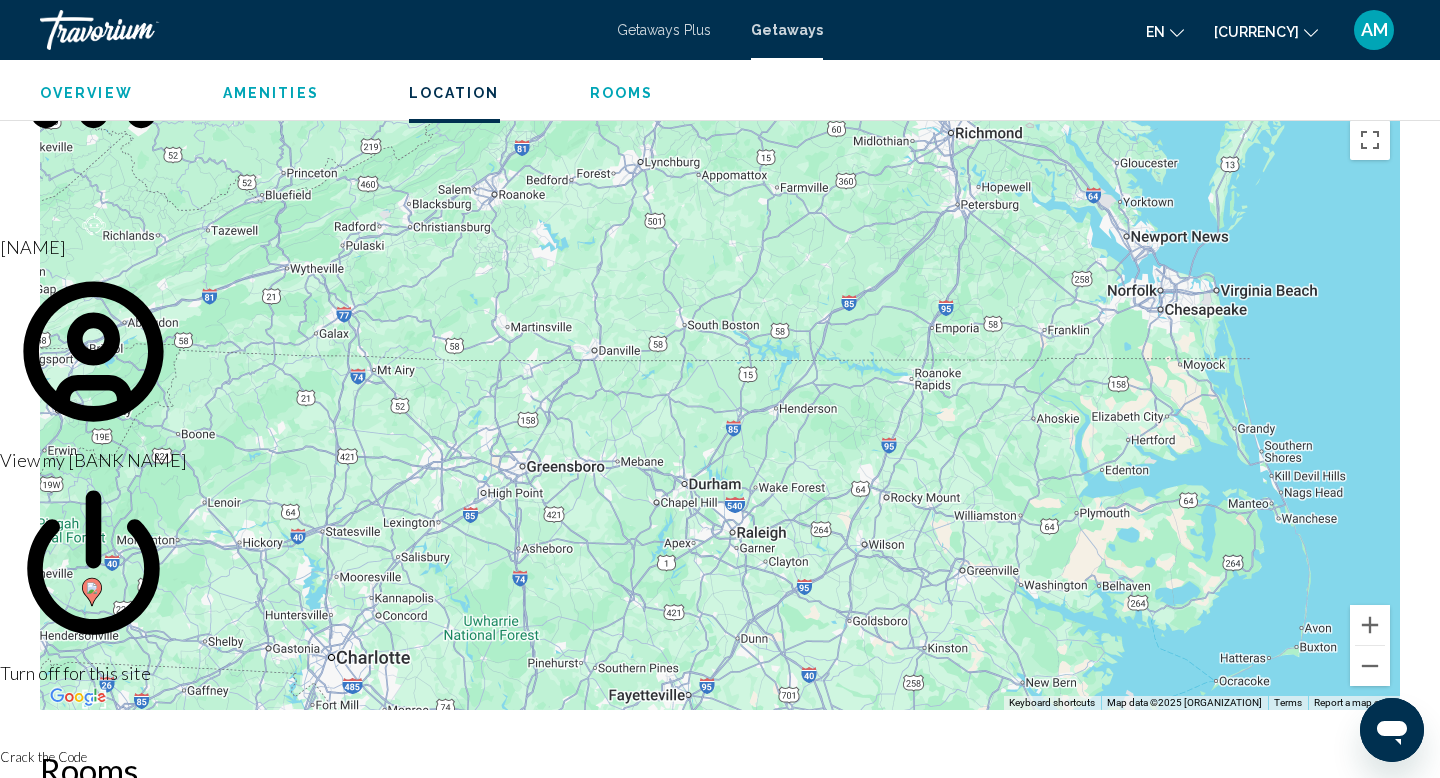 drag, startPoint x: 1052, startPoint y: 376, endPoint x: 901, endPoint y: 394, distance: 152.06906 